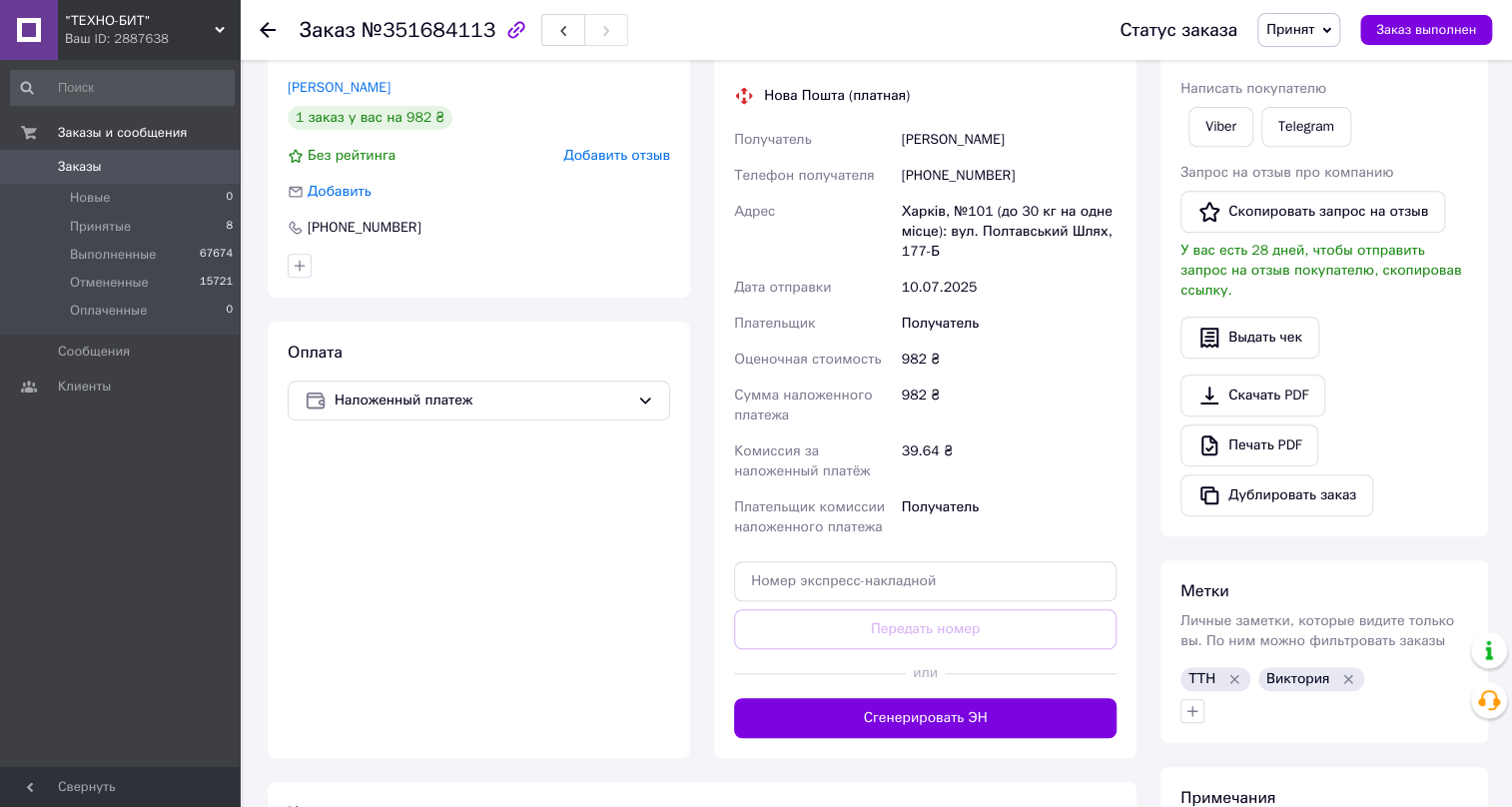 scroll, scrollTop: 544, scrollLeft: 0, axis: vertical 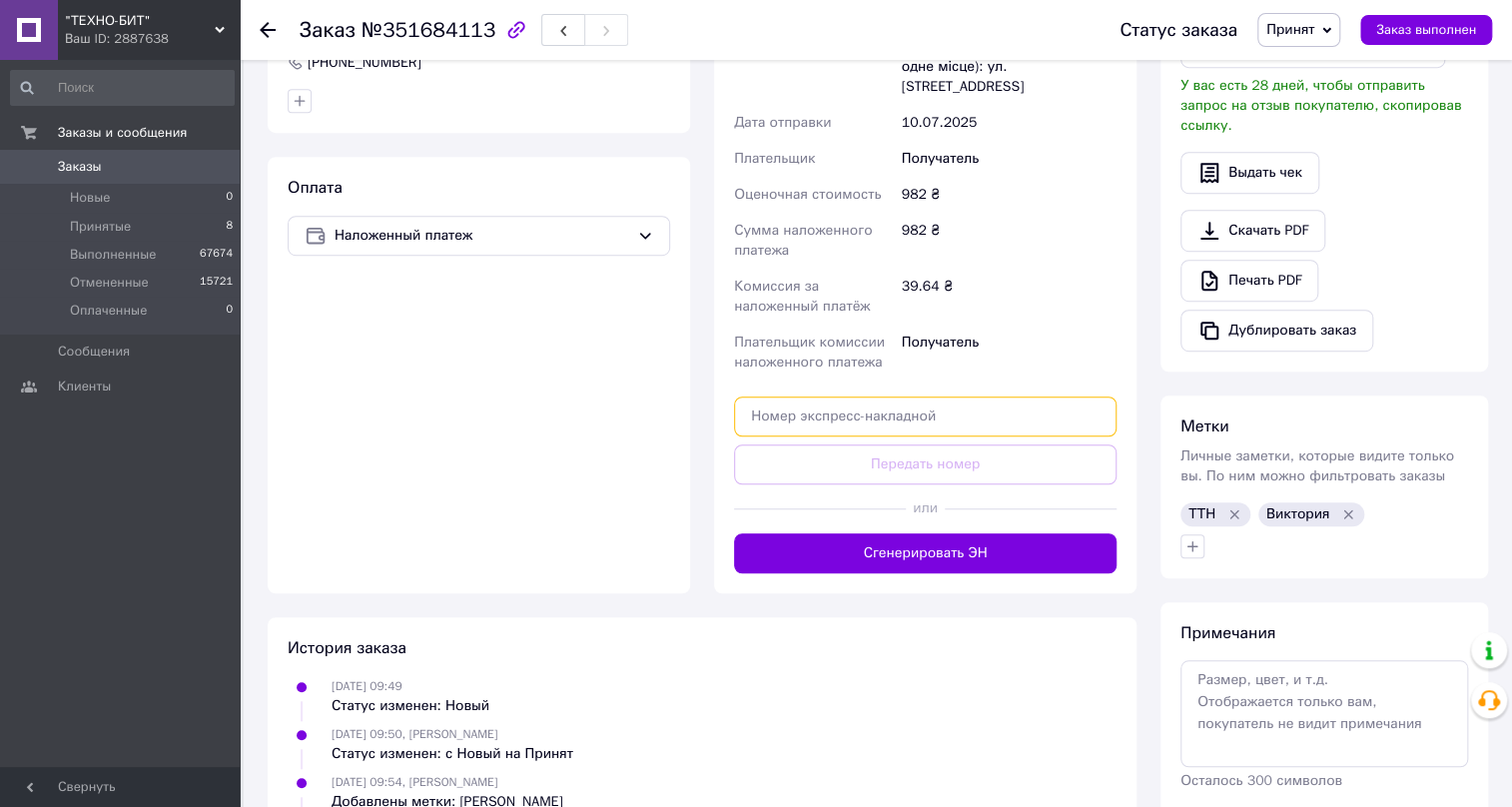 click at bounding box center [925, 416] 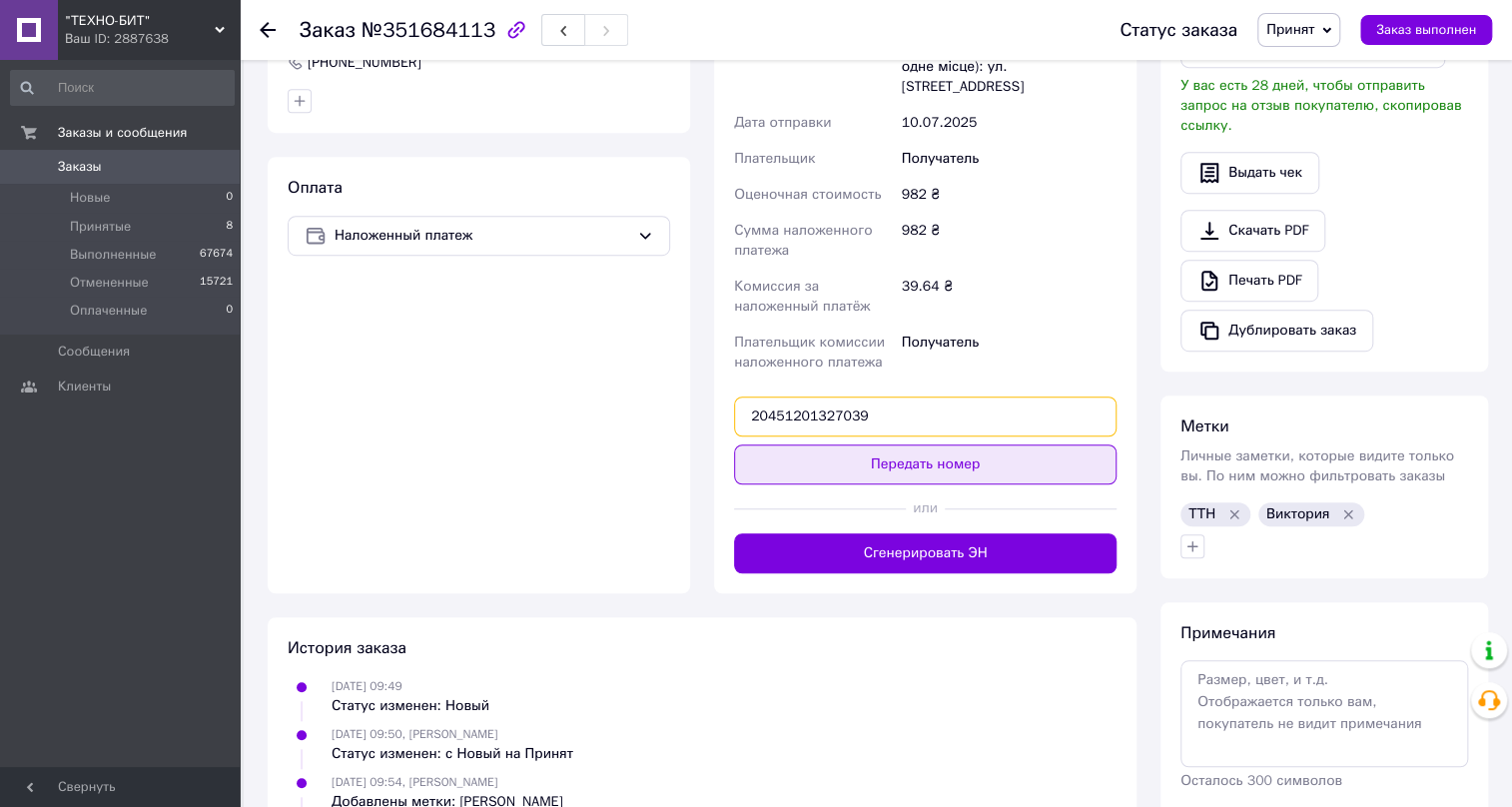 type on "20451201327039" 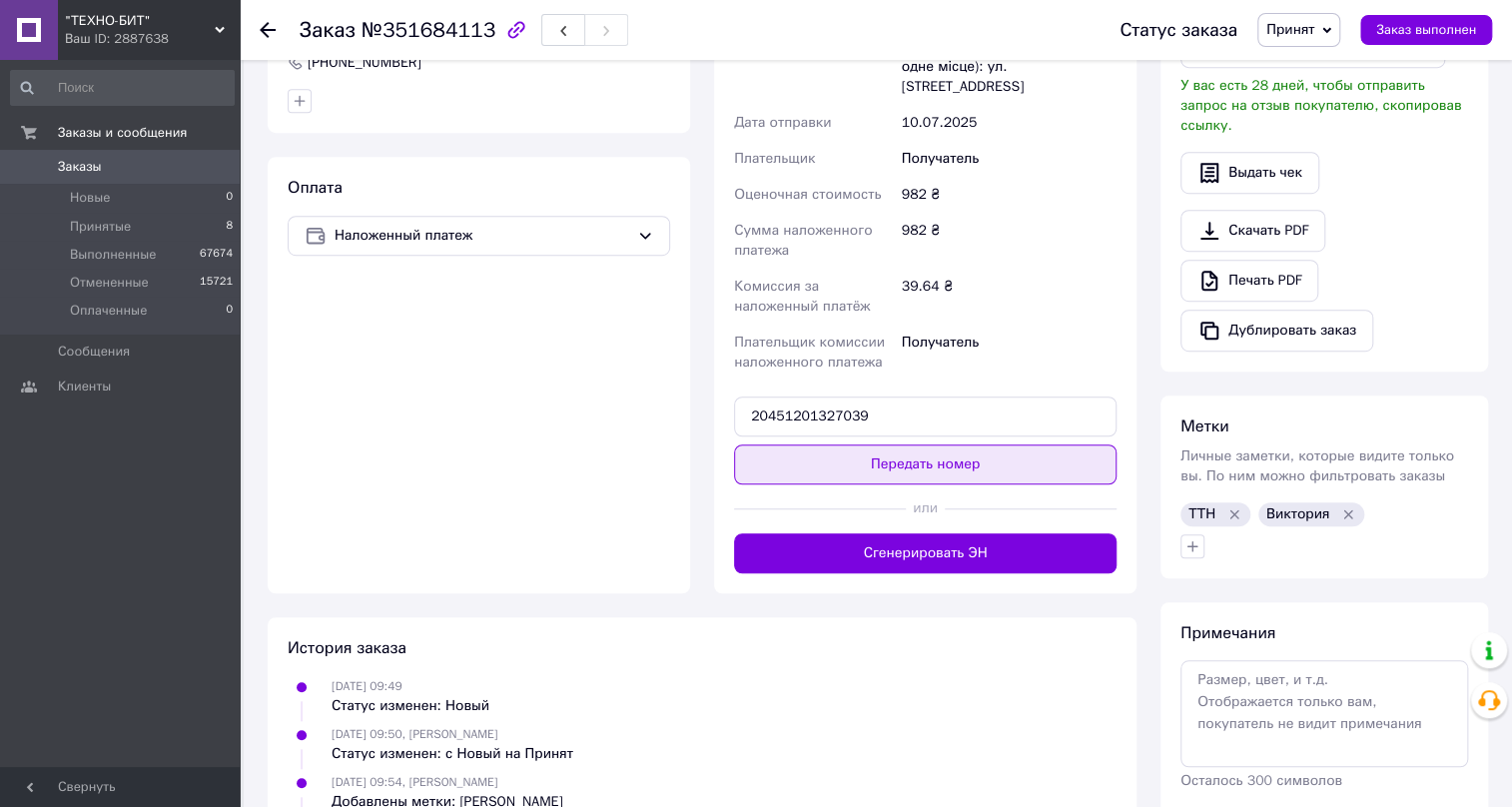 click on "Передать номер" at bounding box center [925, 464] 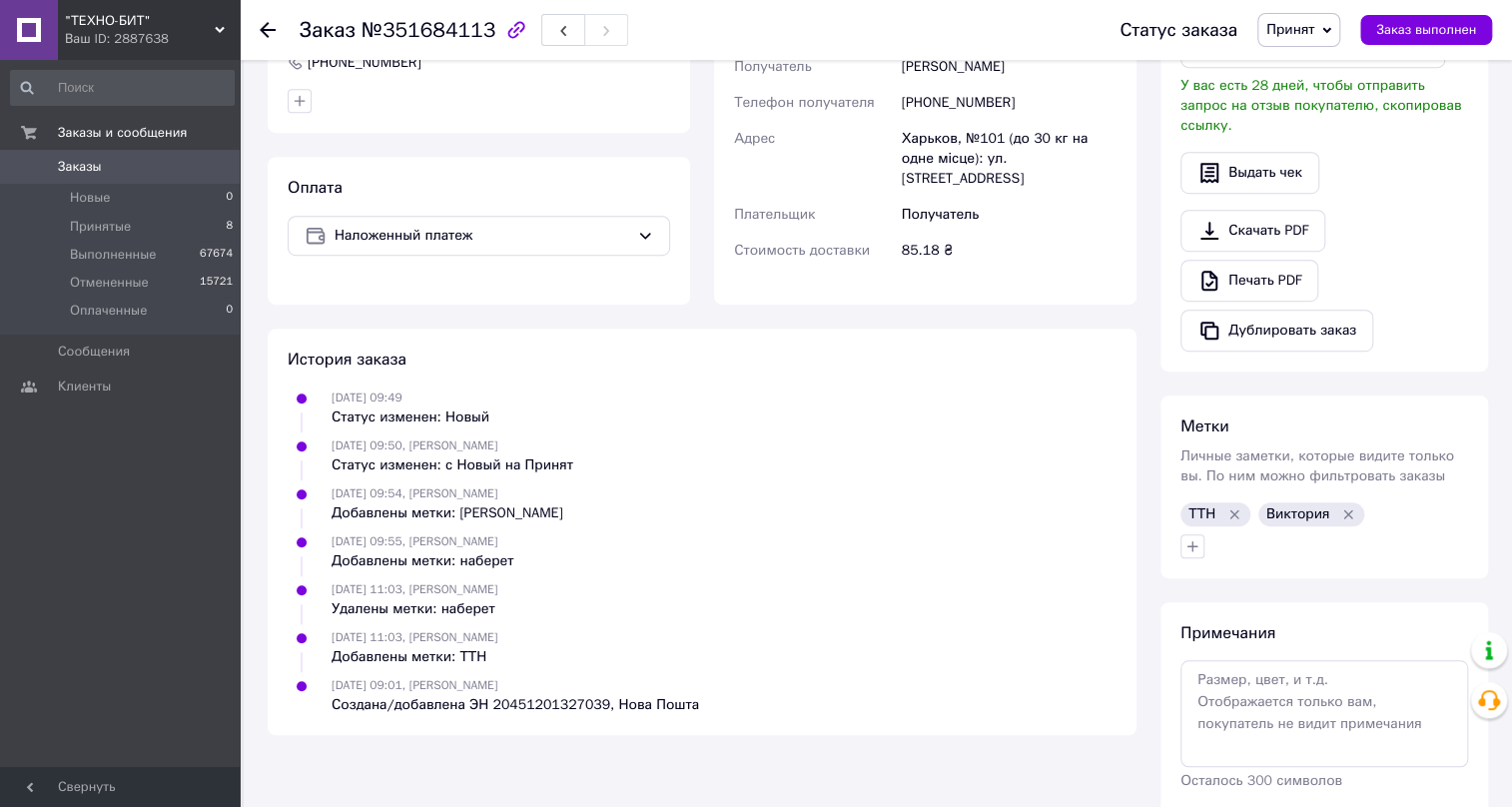 click on "Принят" at bounding box center (1290, 29) 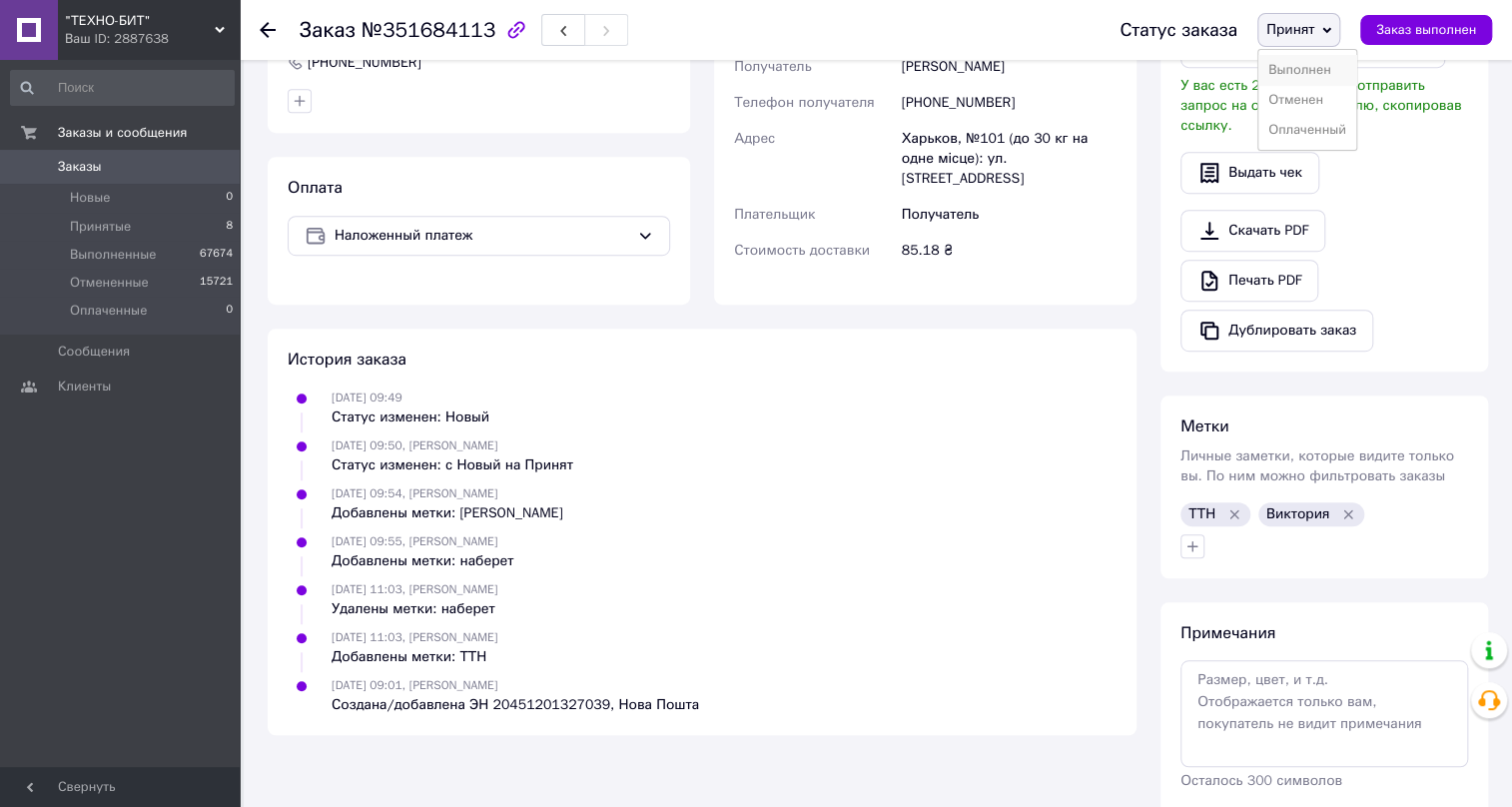 click on "Выполнен" at bounding box center (1307, 70) 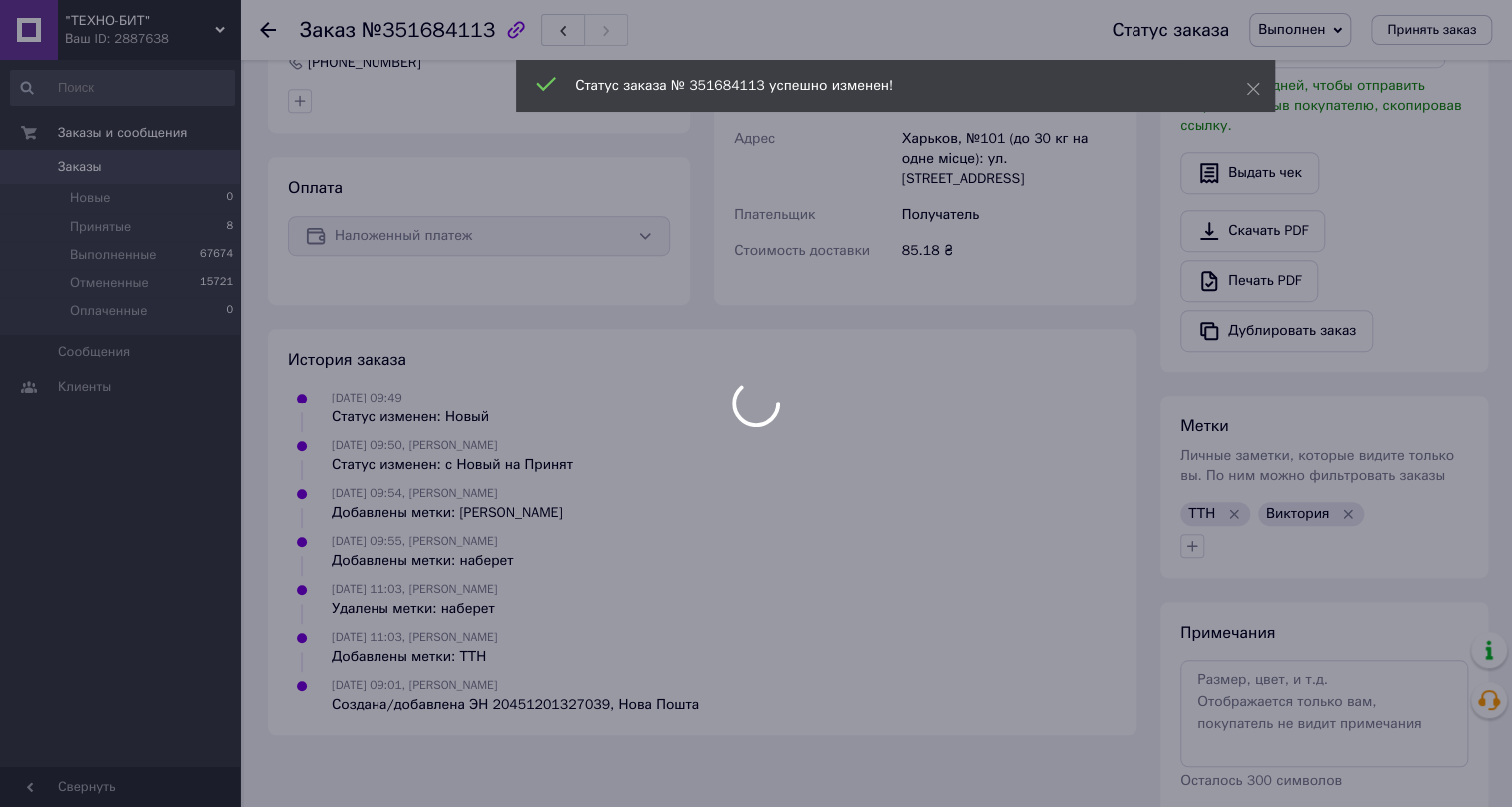 click on ""ТЕХНО-БИТ" Ваш ID: 2887638 Сайт "ТЕХНО-БИТ" Кабинет покупателя Проверить состояние системы Страница на портале MobiOpt 1UA.IN TECHNO-КУМ all-phone.com.ua MobiOpt 1UA.IN TECHNO-КУМ all-phone.com.ua MobiSmile Справка Выйти Заказы и сообщения Заказы 0 Новые 0 Принятые 8 Выполненные 67674 Отмененные 15721 Оплаченные 0 Сообщения 0 Клиенты Свернуть
Заказ №351684113 Статус заказа Выполнен Принят Отменен Оплаченный Принять заказ Заказ с Bigl 08.07.2025 | 09:49 Товары в заказе (1) Добавить товар Телефон Nomi i1441 Blue UA UCRF Гарантия 12 месяцев В наличии 491 ₴ Артикул: 80772 2   шт.   <" at bounding box center [756, 173] 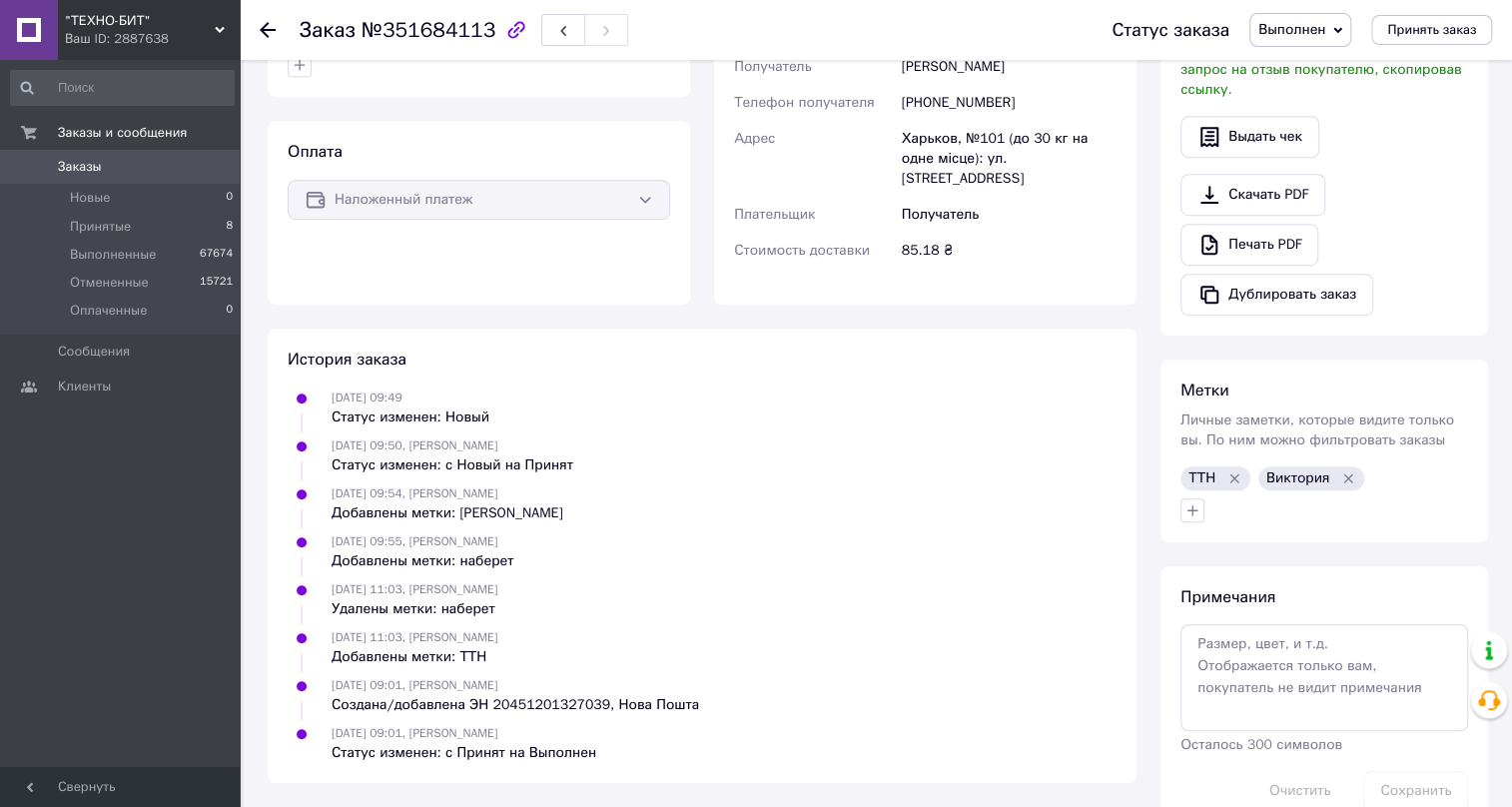 click 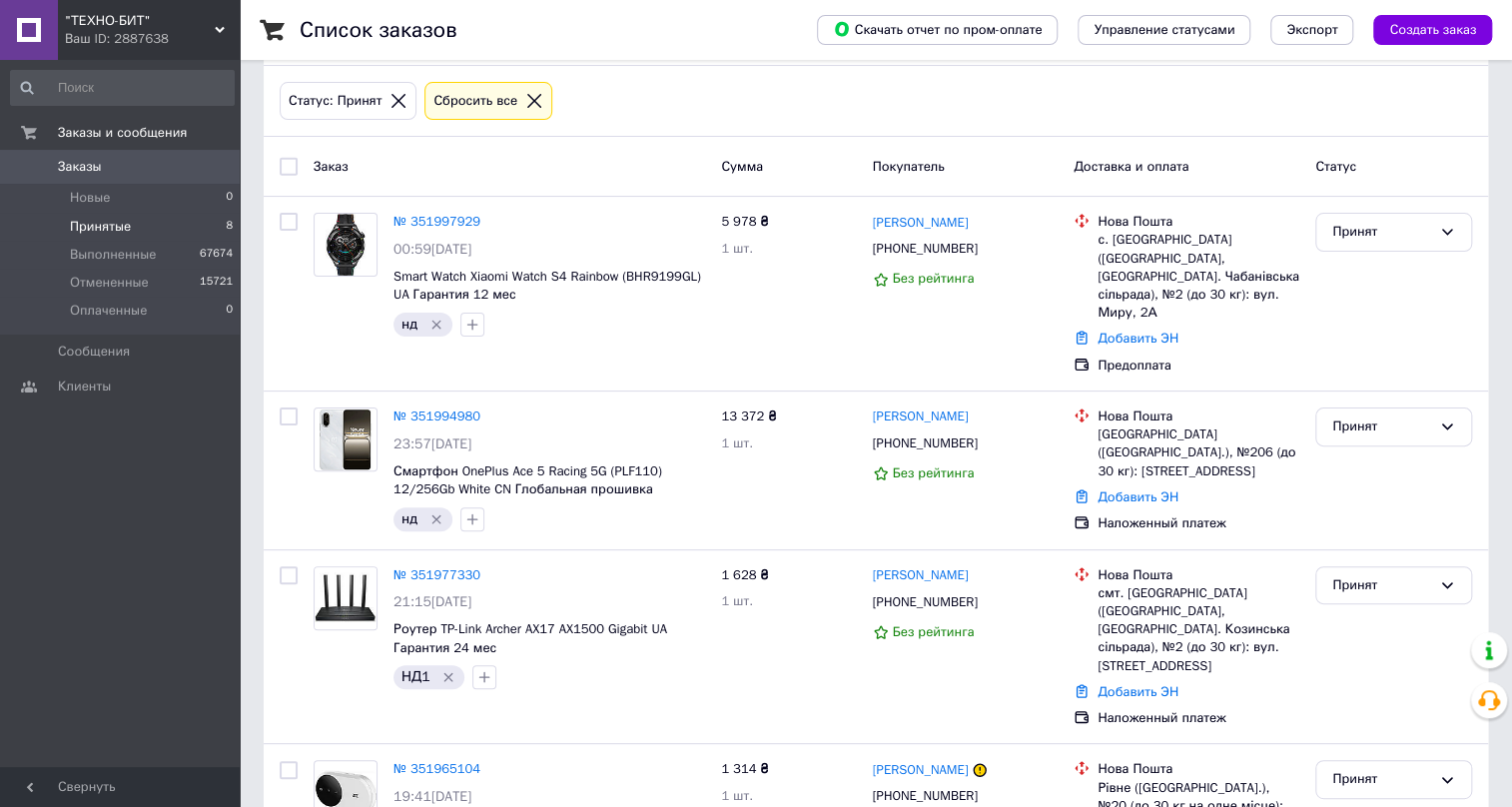 scroll, scrollTop: 0, scrollLeft: 0, axis: both 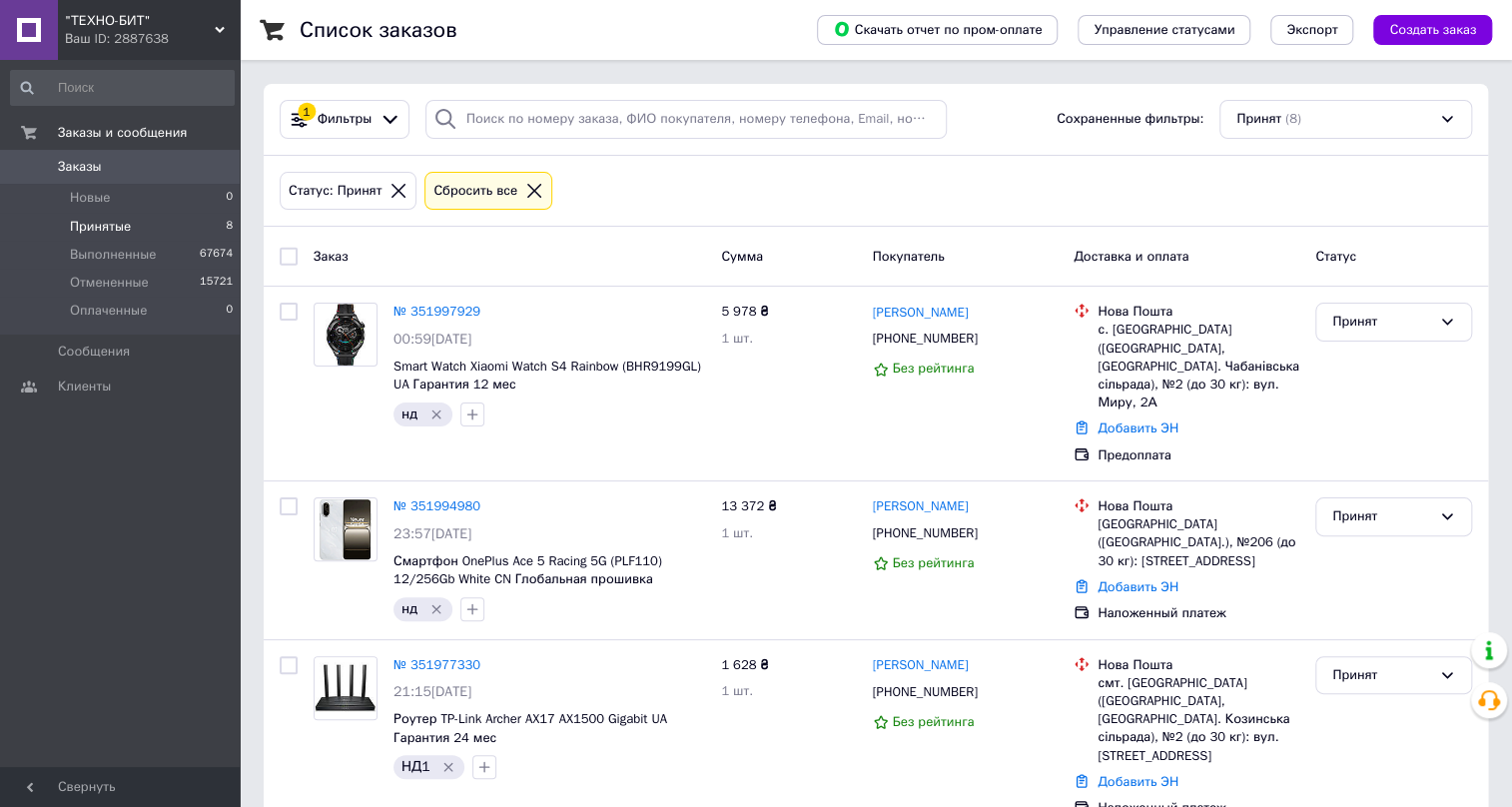 click on ""ТЕХНО-БИТ"" at bounding box center (140, 21) 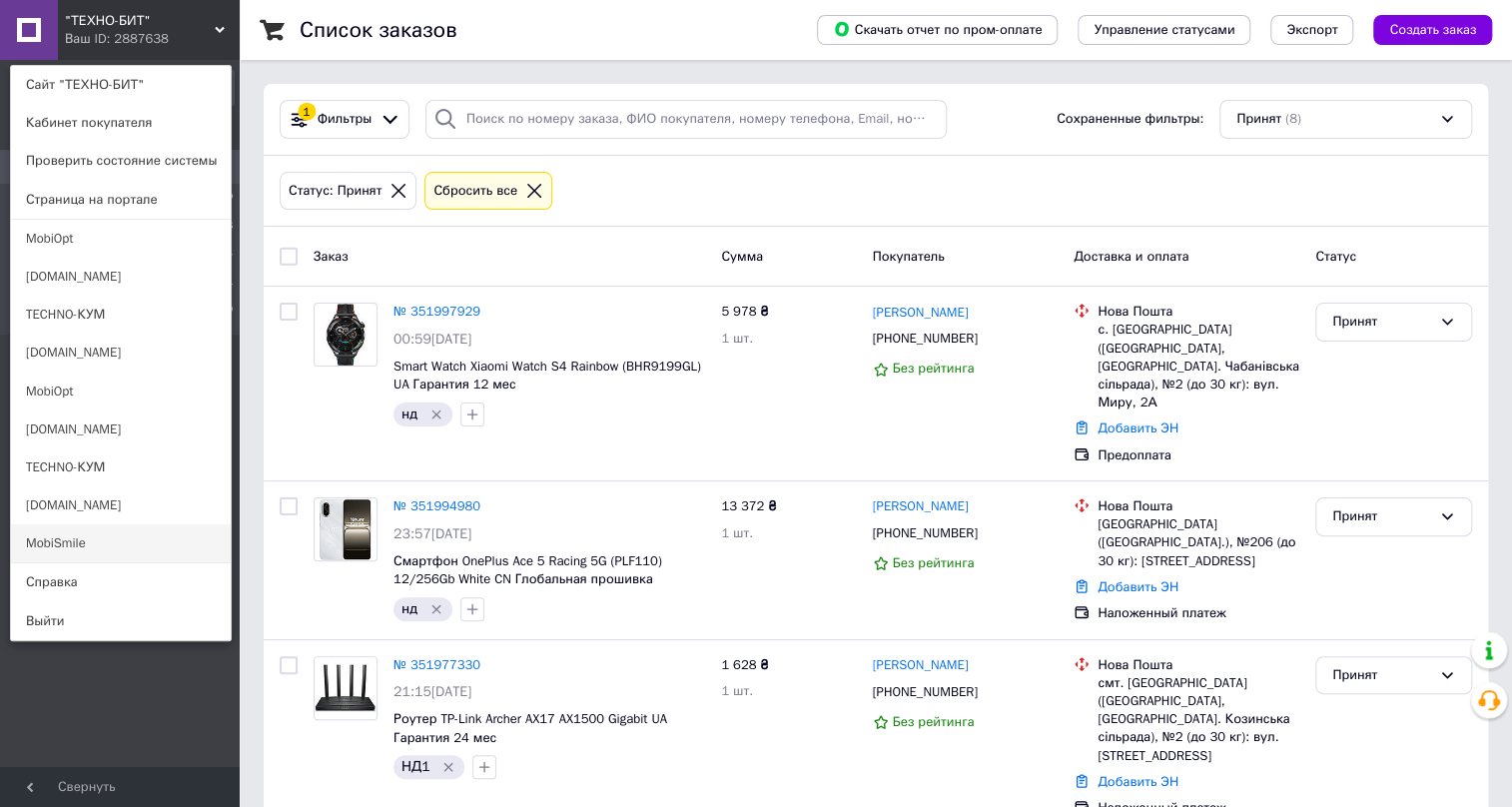 click on "MobiSmile" at bounding box center [121, 543] 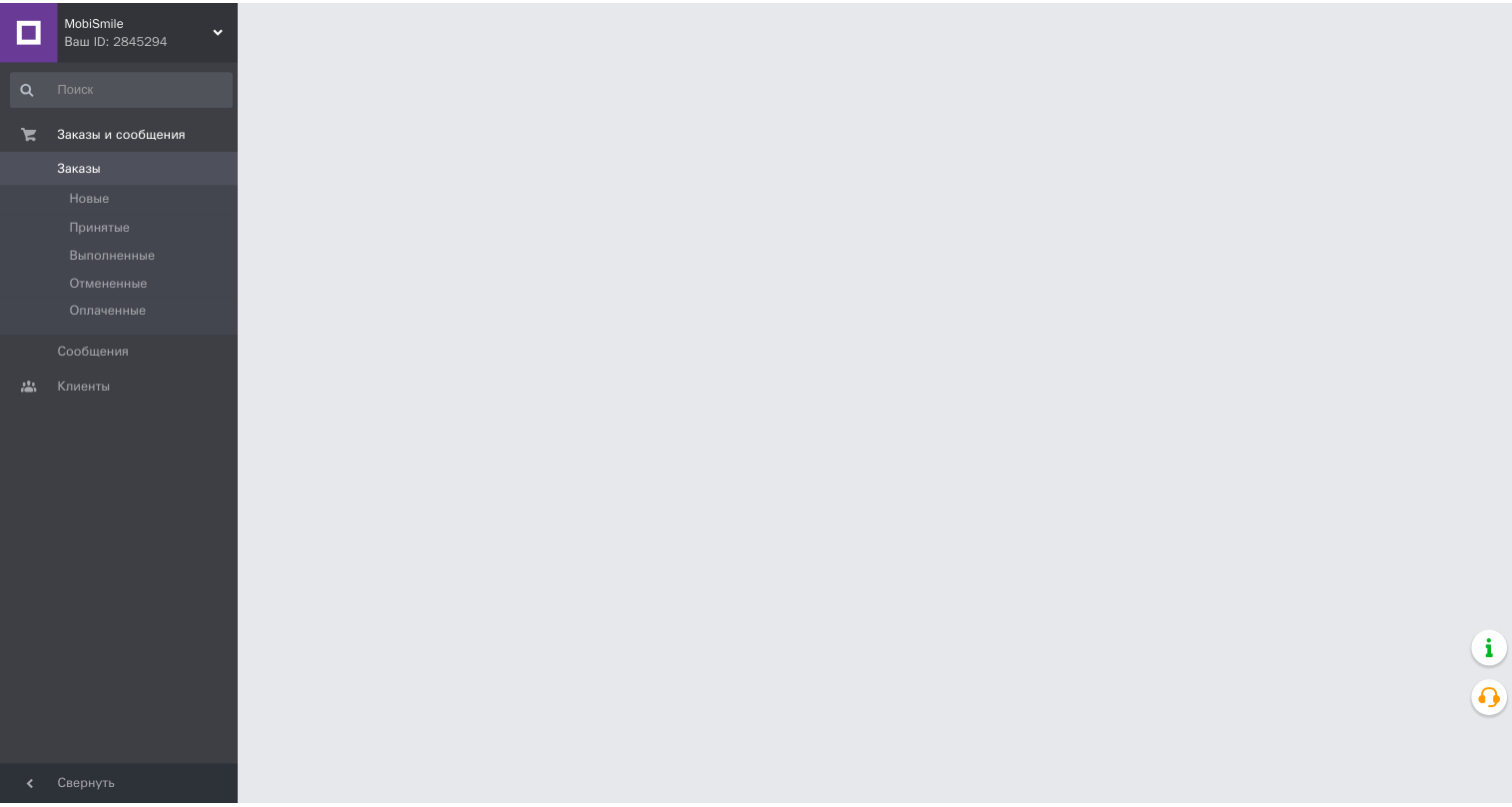 scroll, scrollTop: 0, scrollLeft: 0, axis: both 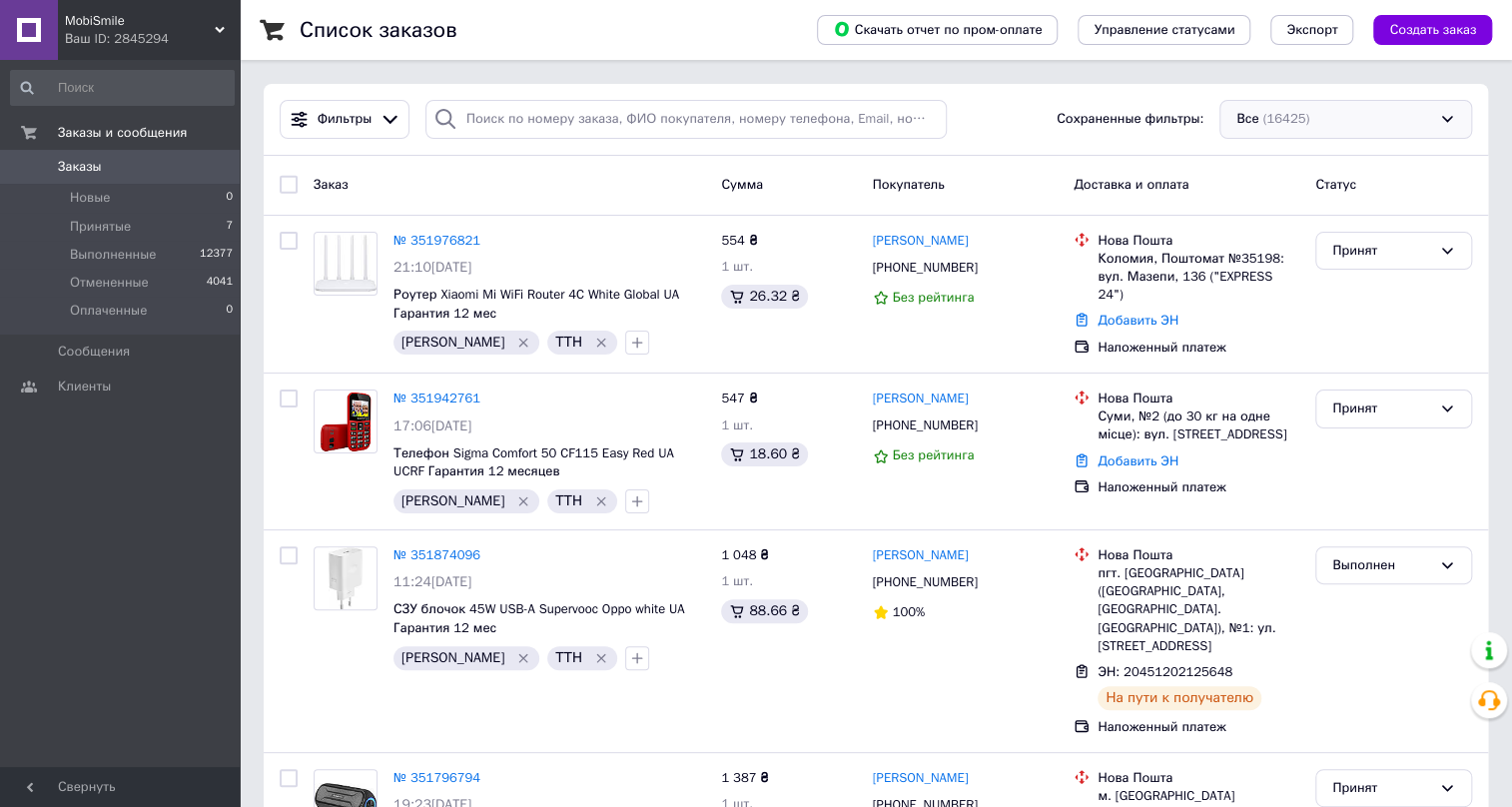 click on "Все (16425)" at bounding box center (1345, 119) 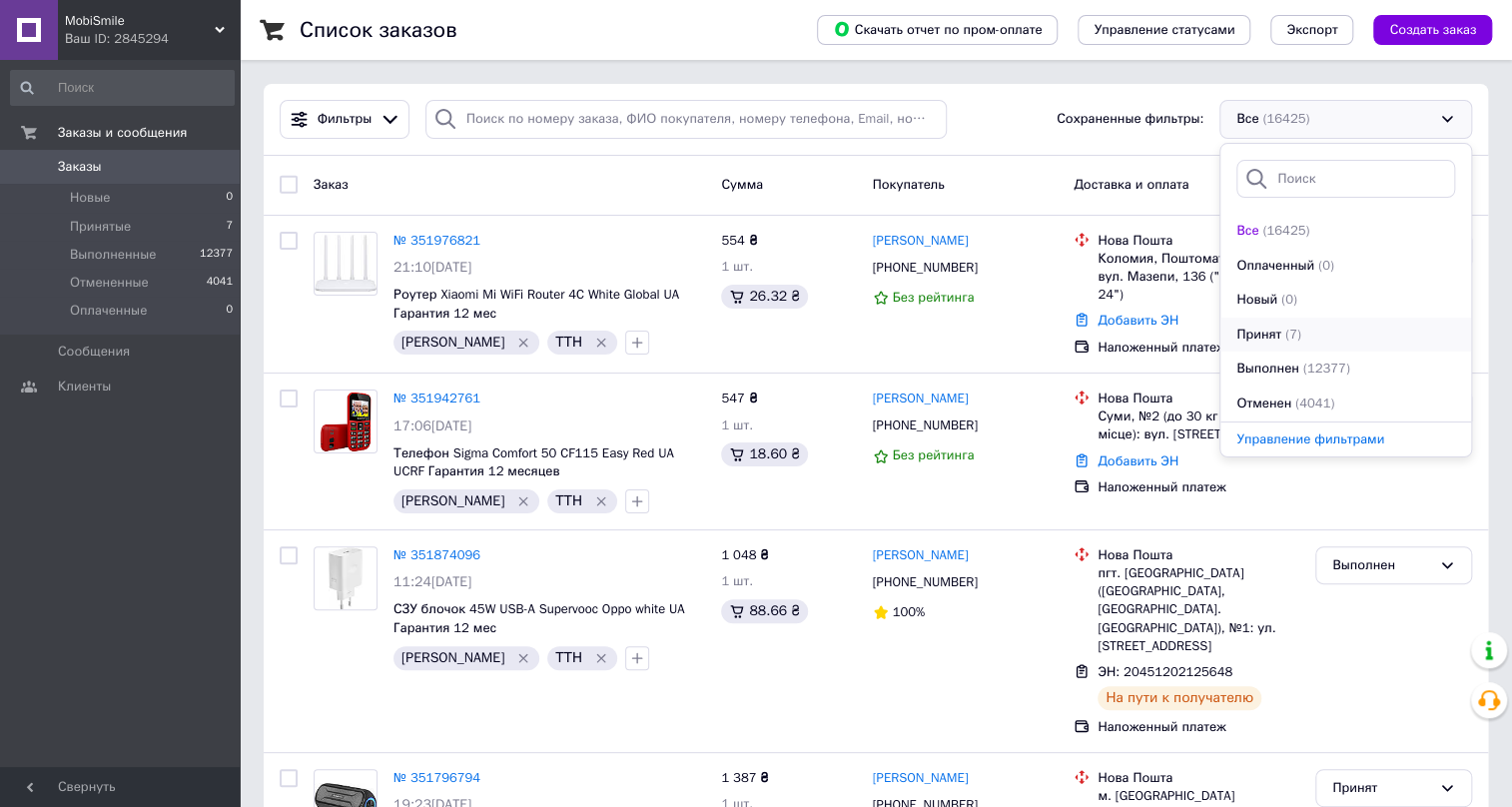 click on "Принят (7)" at bounding box center [1345, 335] 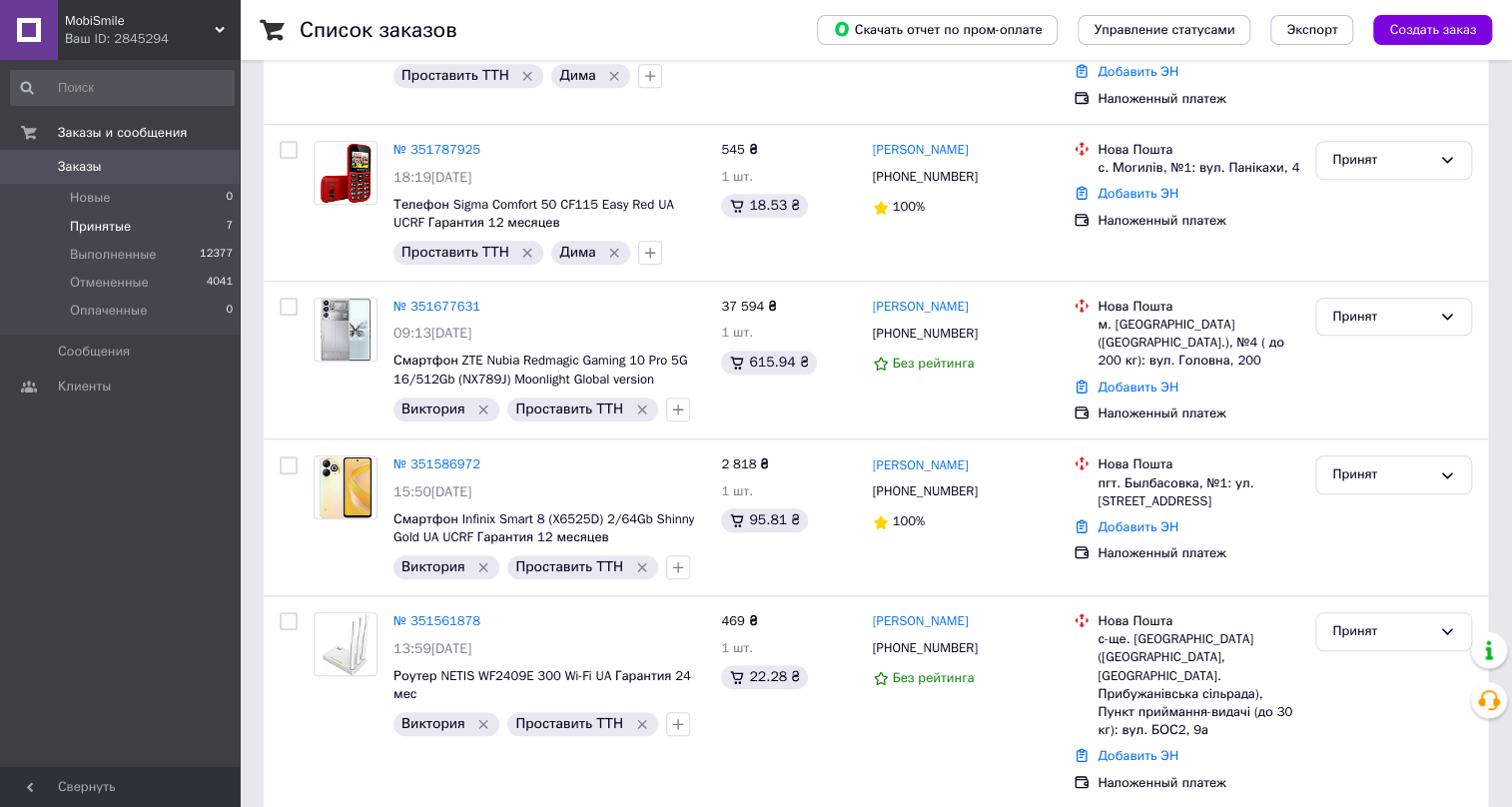 scroll, scrollTop: 655, scrollLeft: 0, axis: vertical 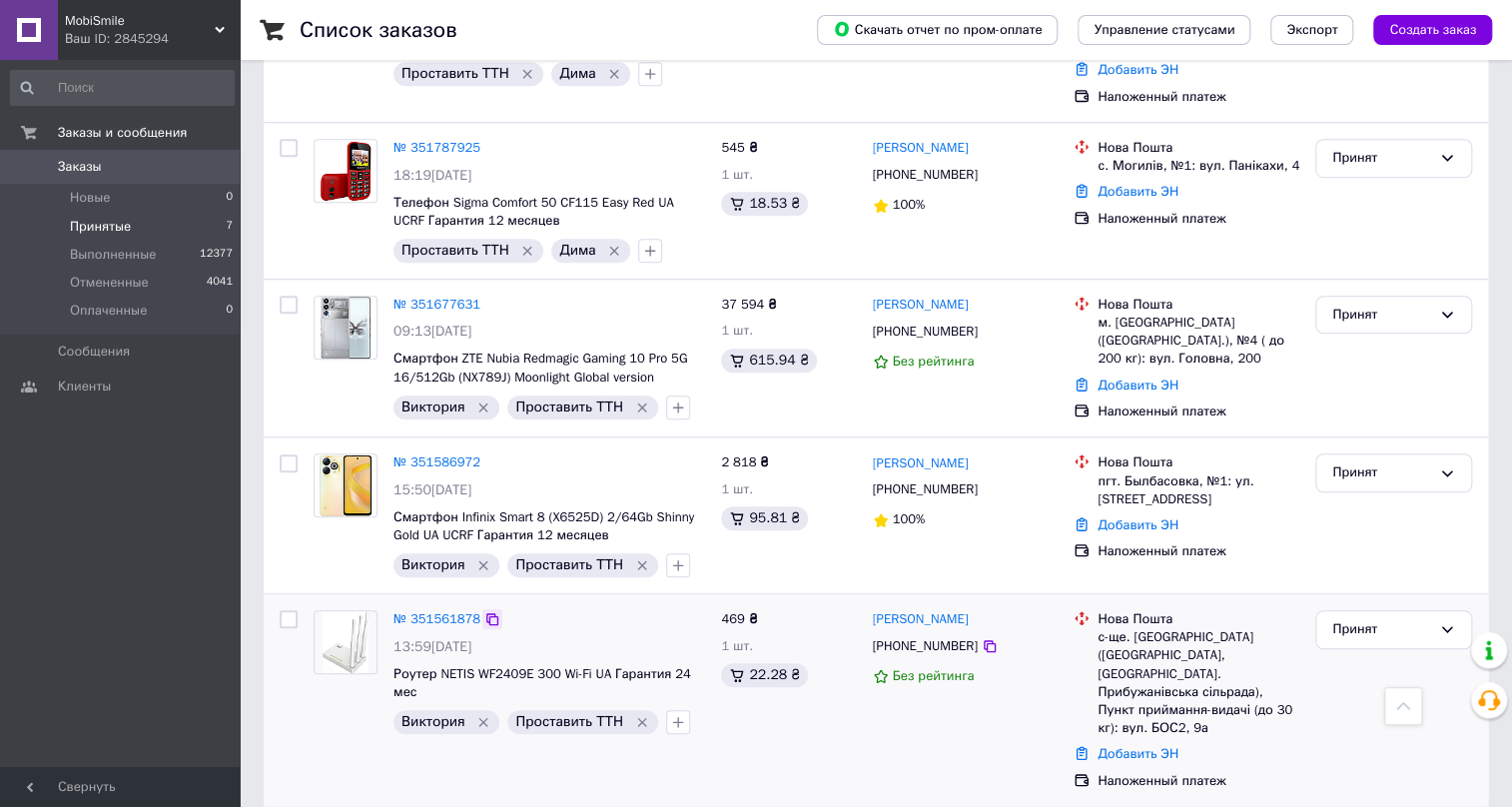 click 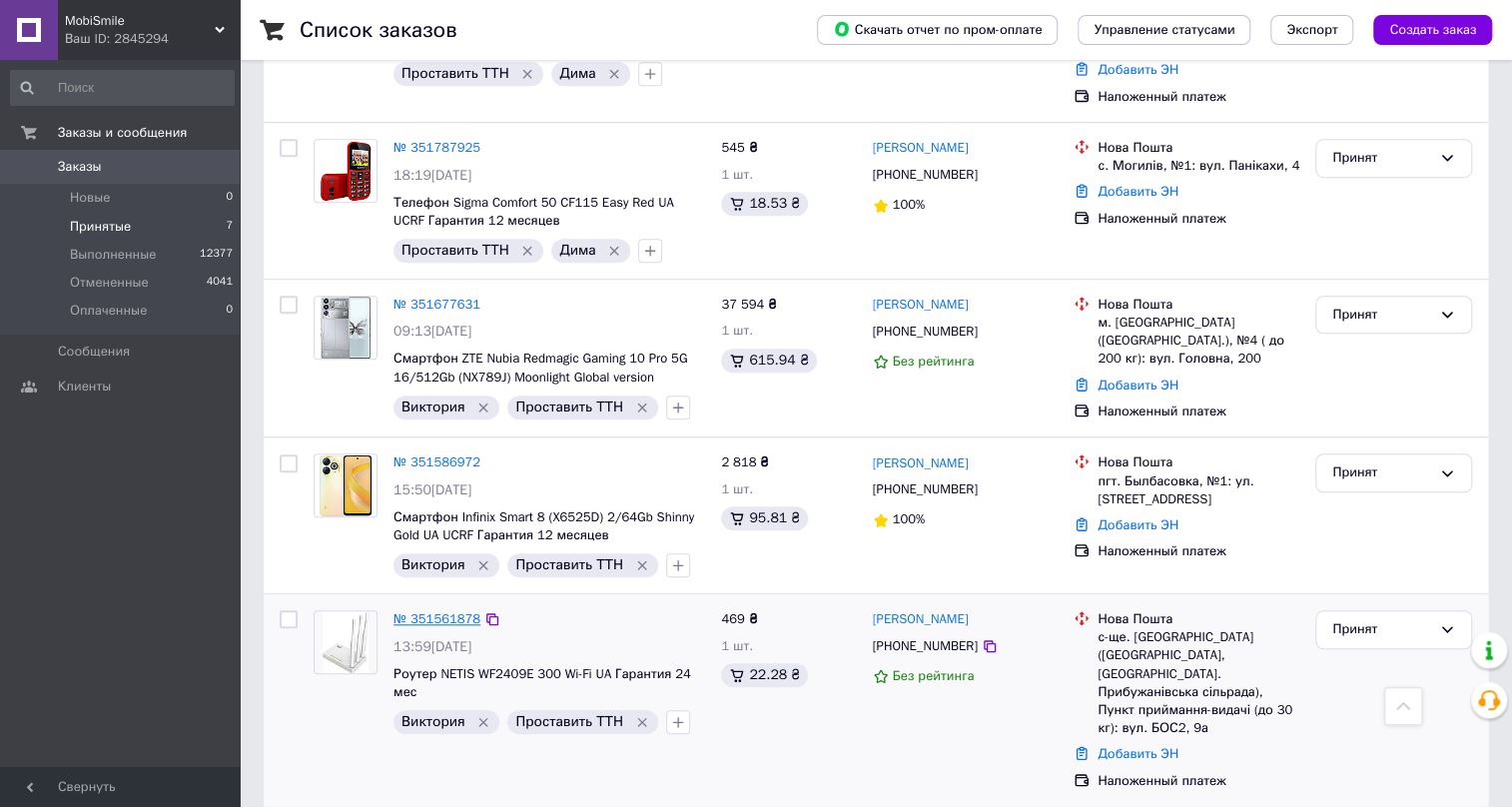 click on "№ 351561878" at bounding box center [436, 618] 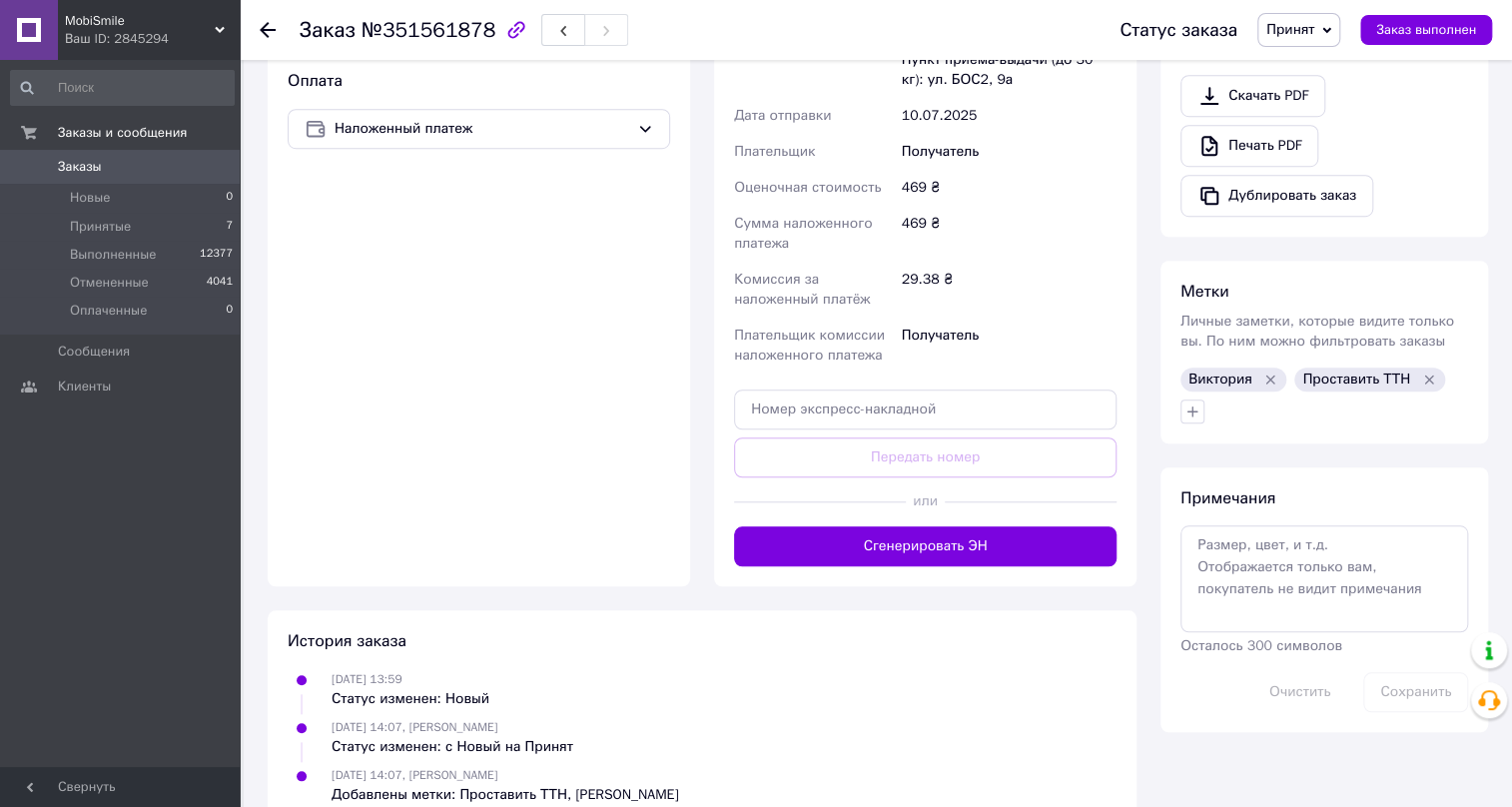 scroll, scrollTop: 679, scrollLeft: 0, axis: vertical 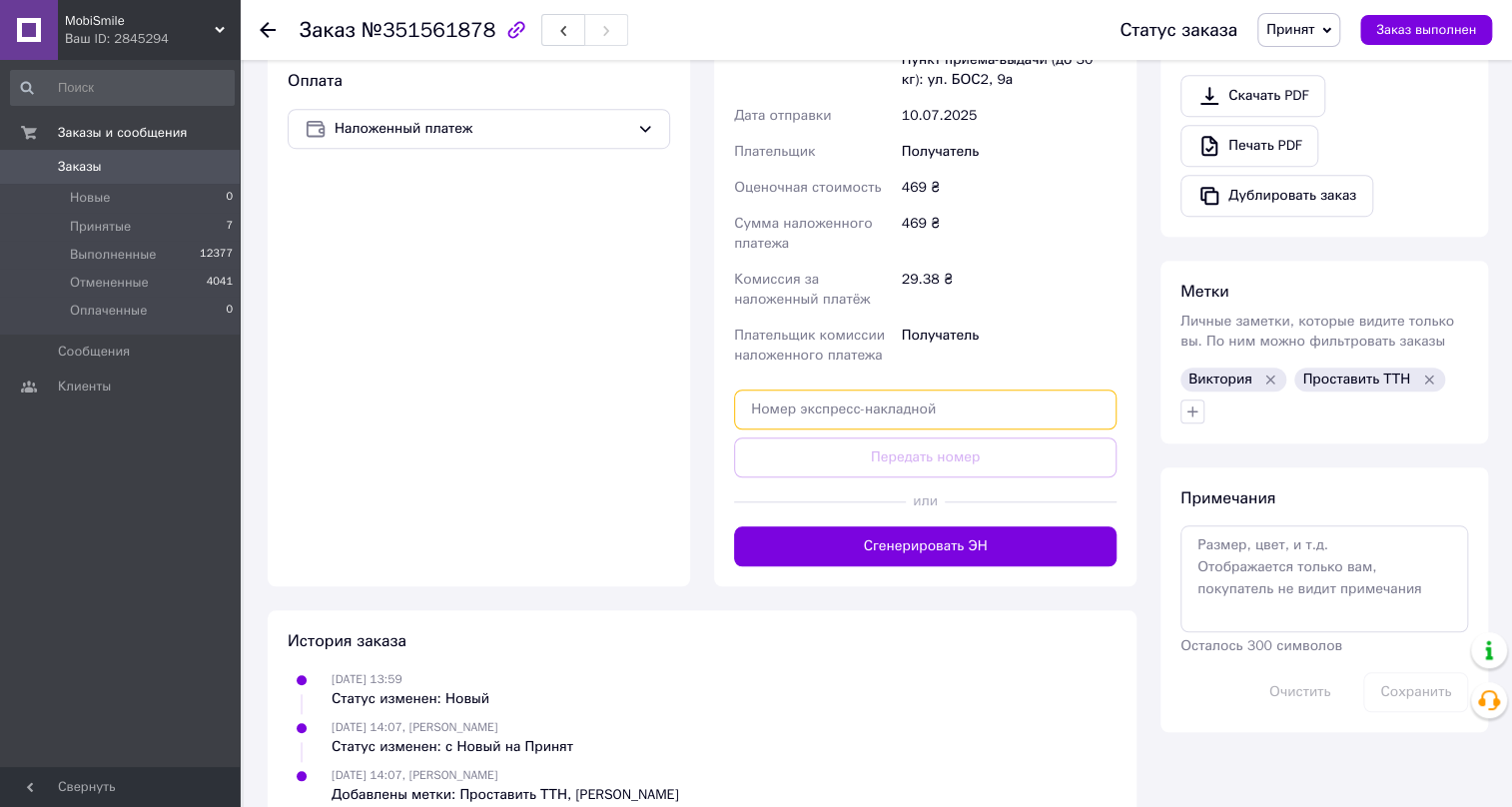 click at bounding box center [925, 409] 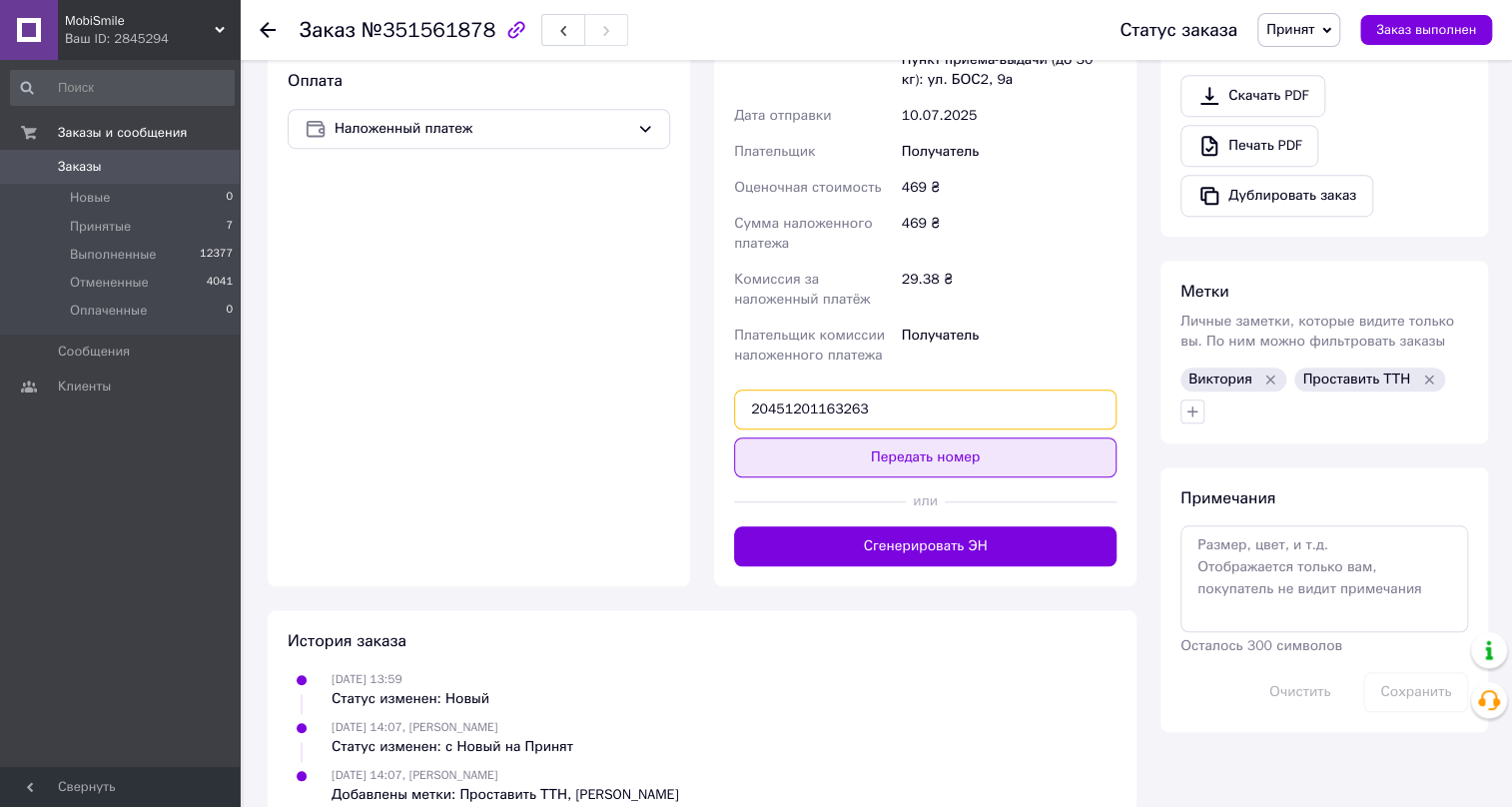 type on "20451201163263" 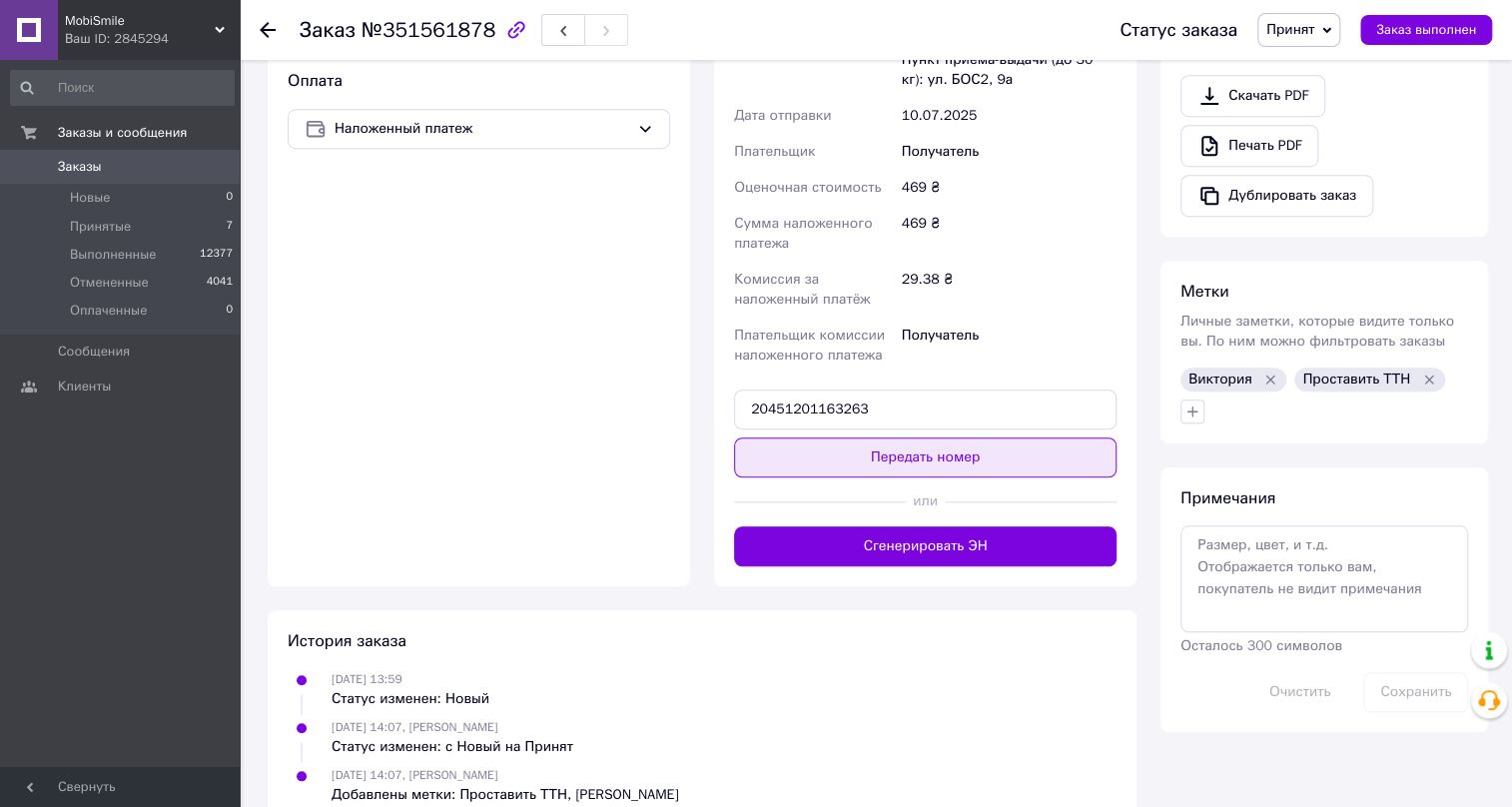 click on "Передать номер" at bounding box center (925, 457) 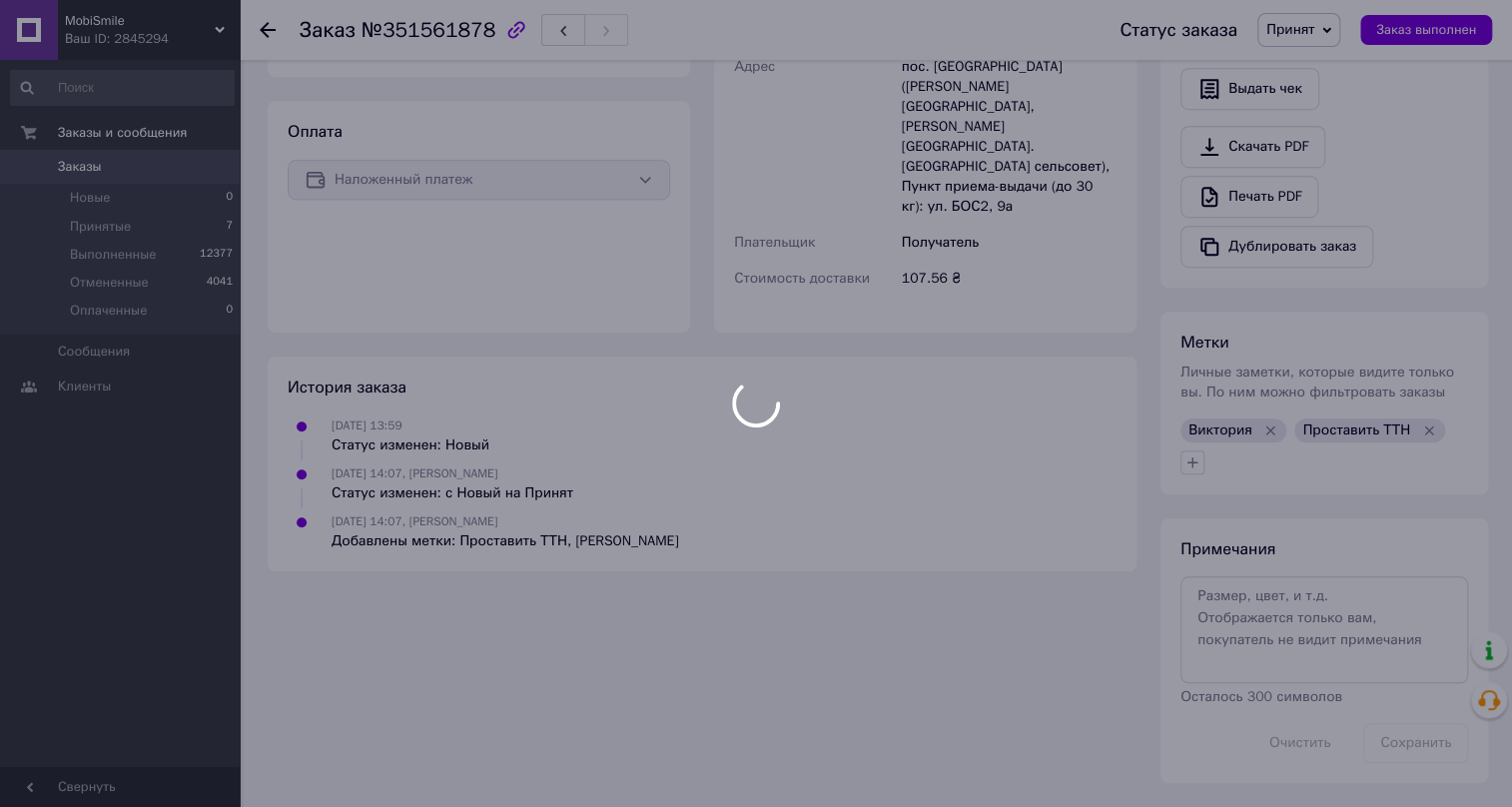 scroll, scrollTop: 606, scrollLeft: 0, axis: vertical 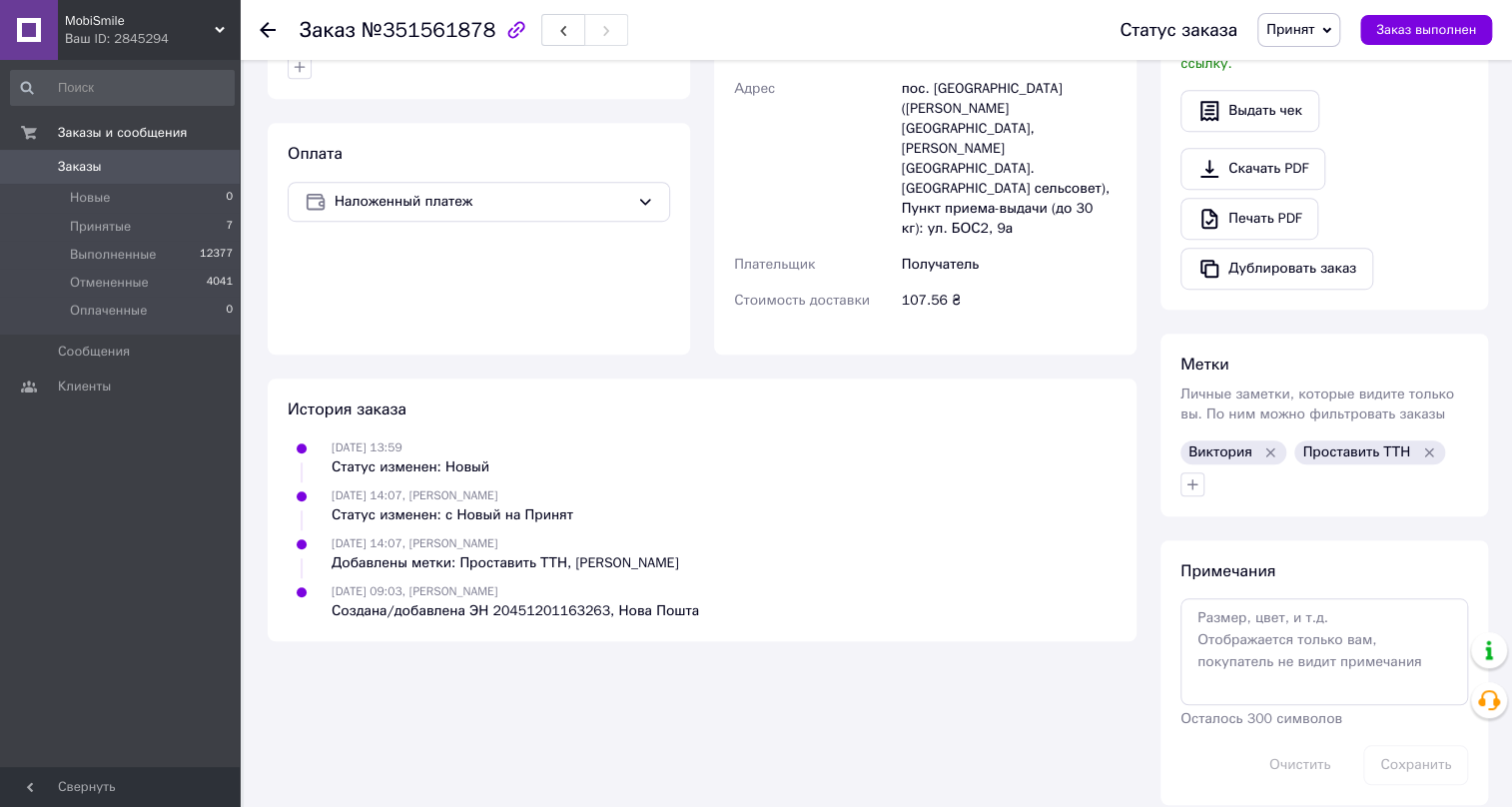 click on "Принят" at bounding box center [1290, 29] 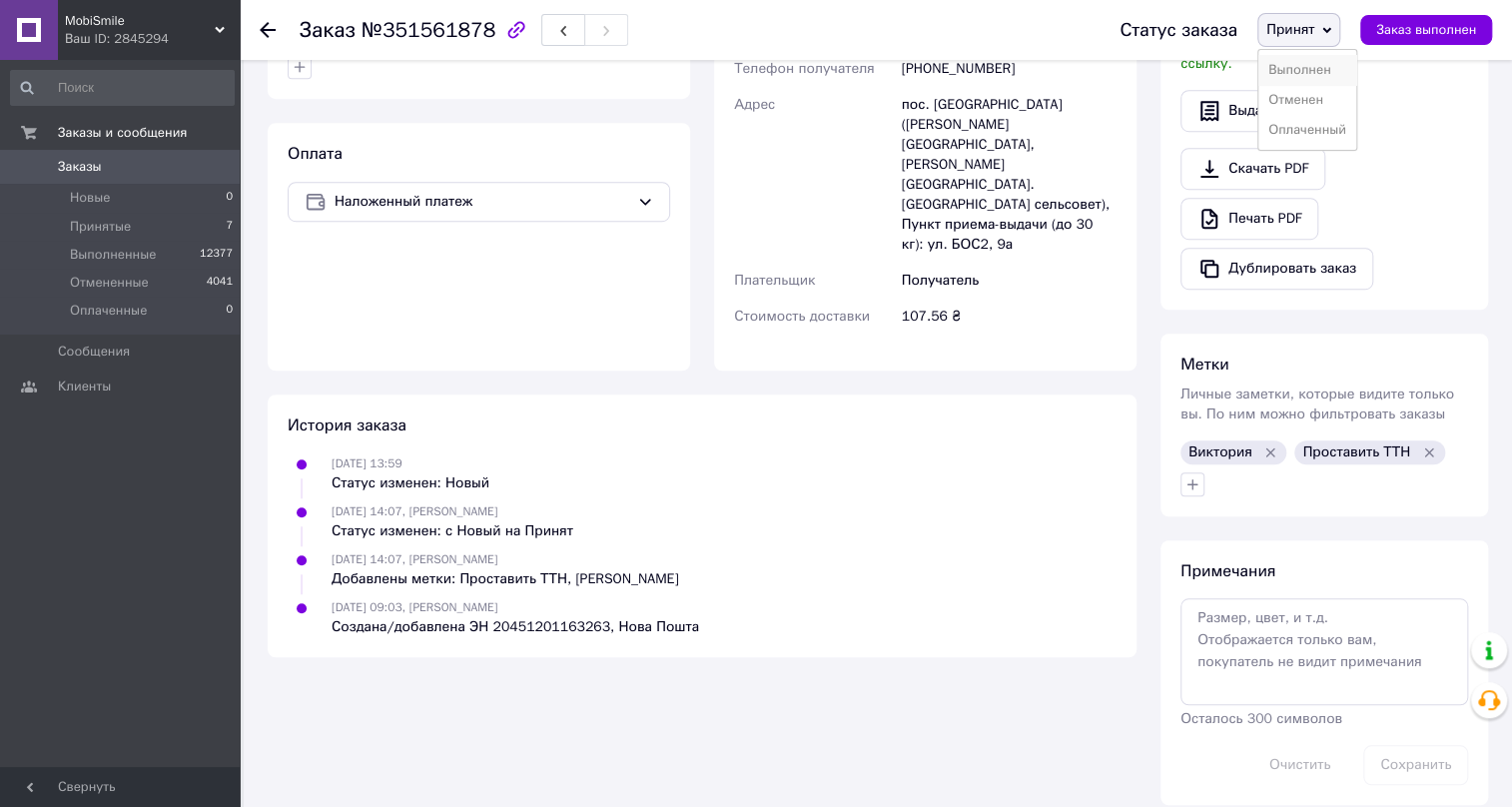 click on "Выполнен" at bounding box center [1307, 70] 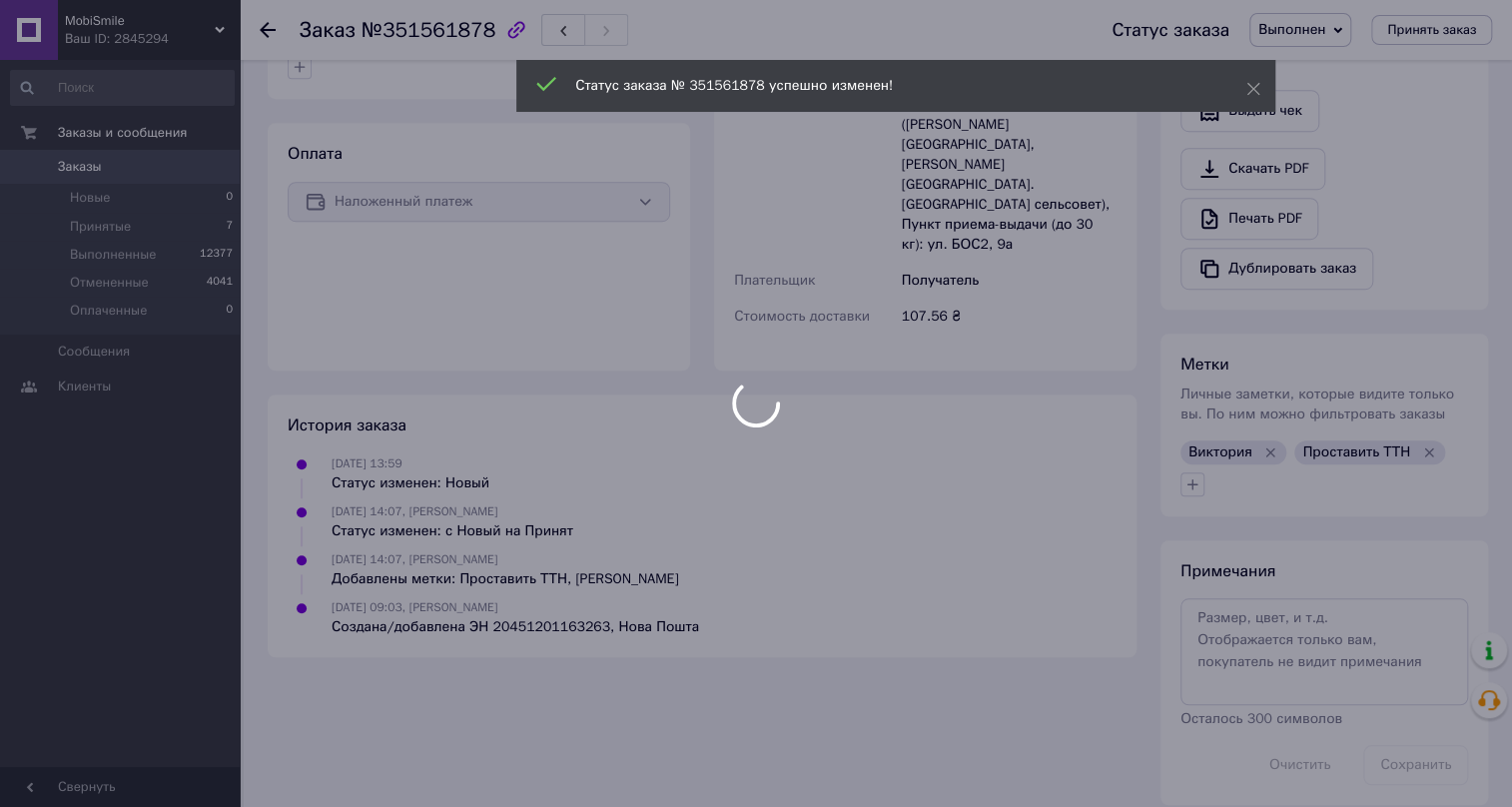 scroll, scrollTop: 569, scrollLeft: 0, axis: vertical 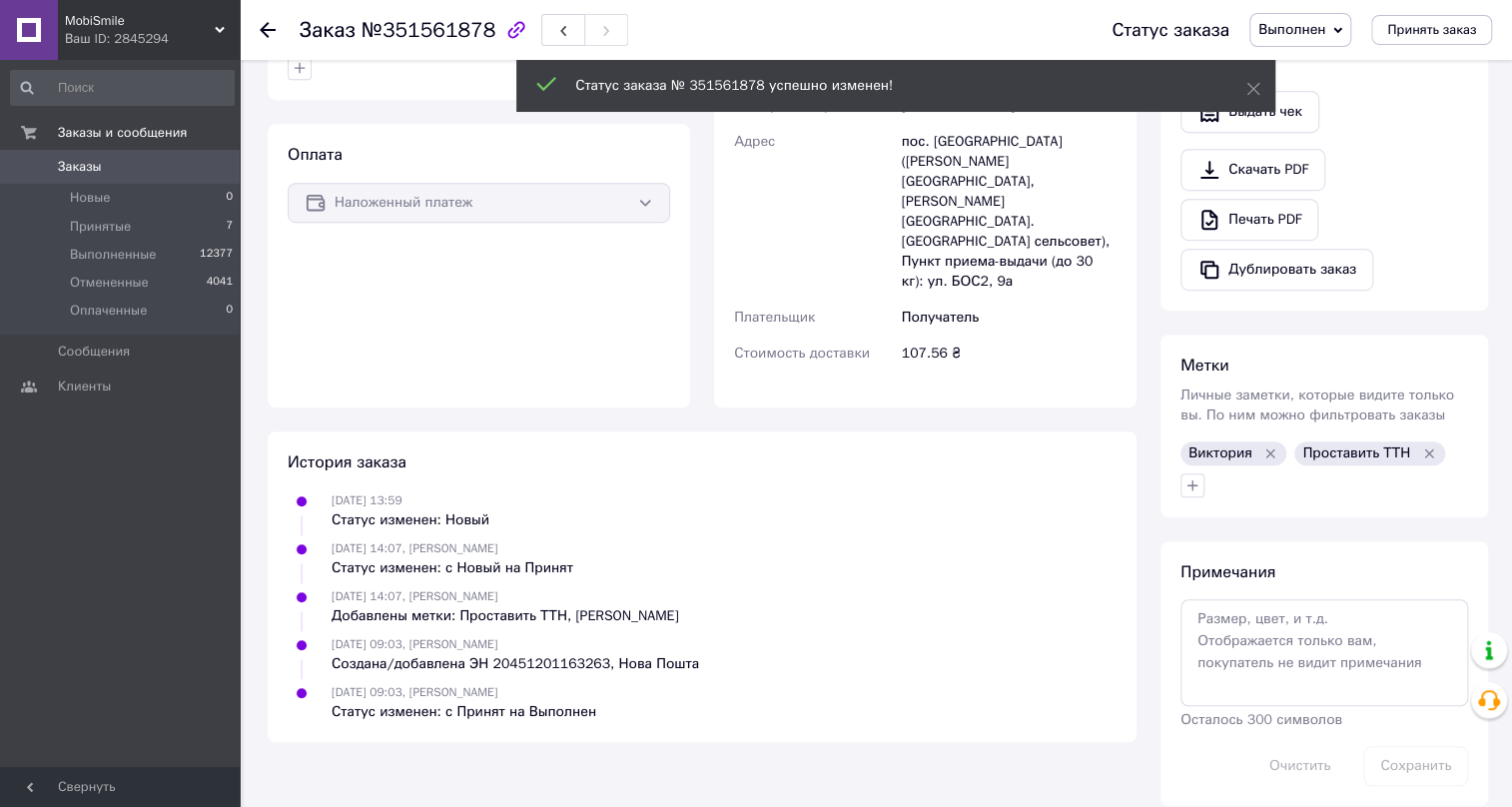 click 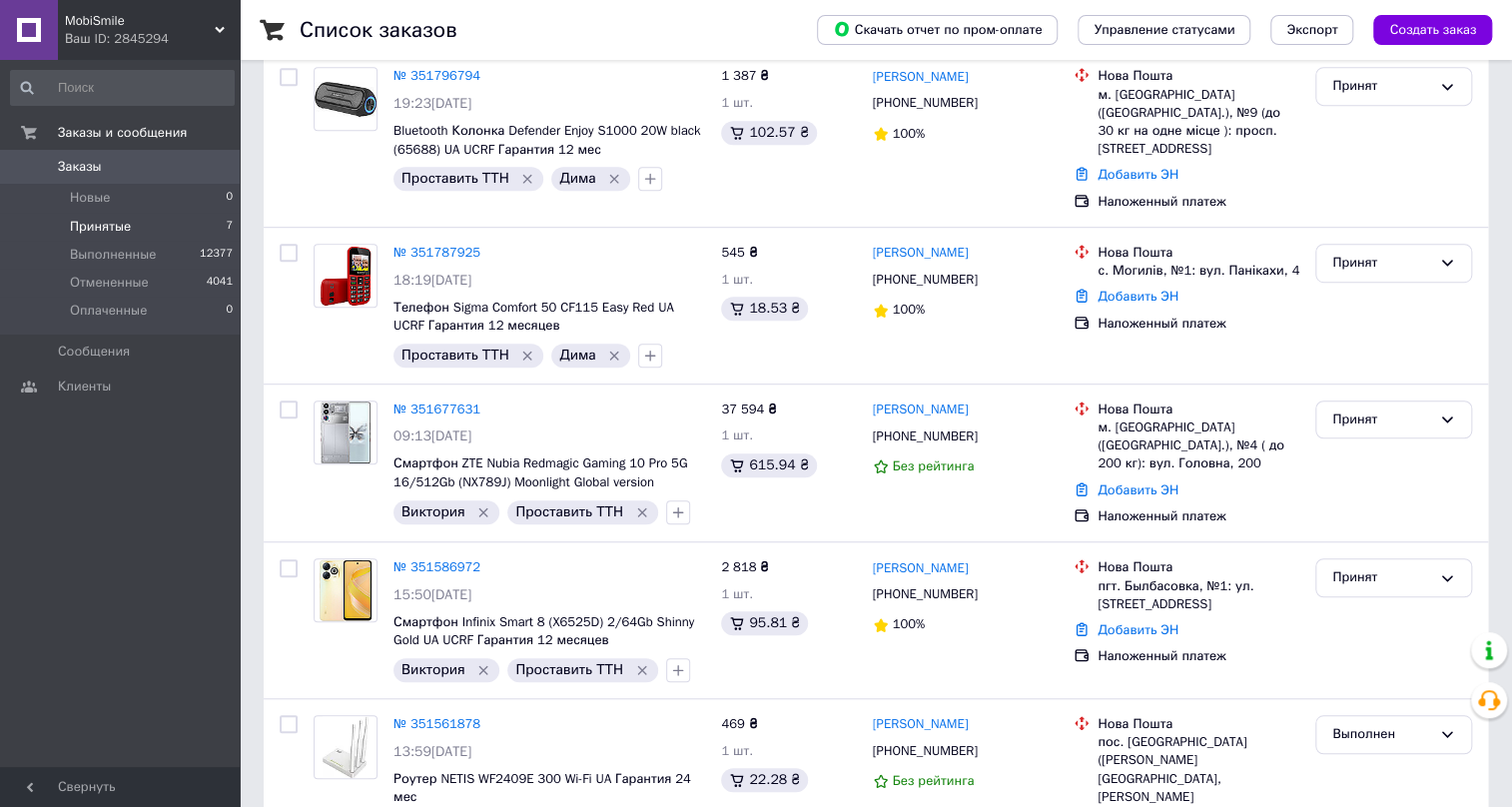 scroll, scrollTop: 715, scrollLeft: 0, axis: vertical 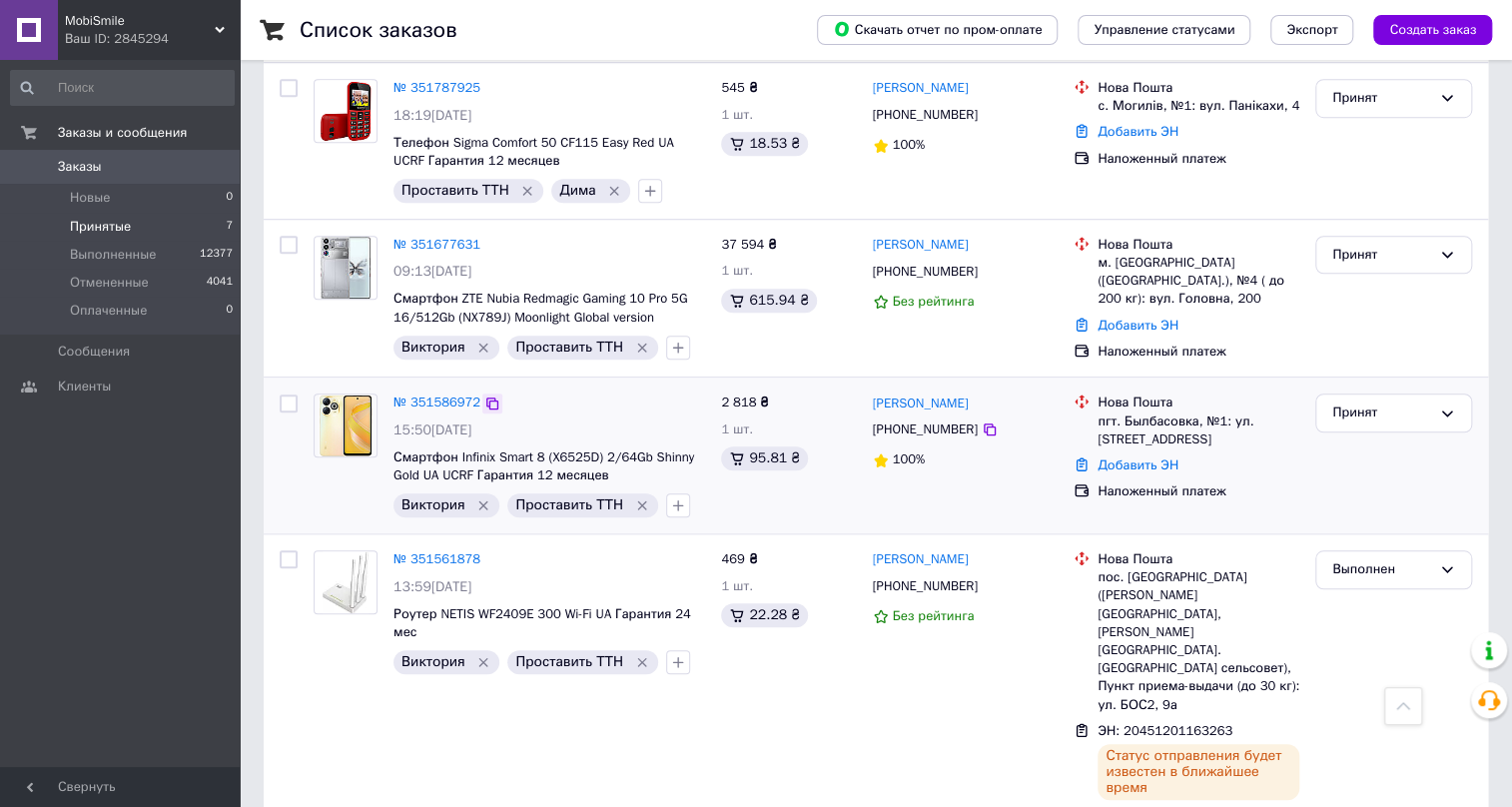 click 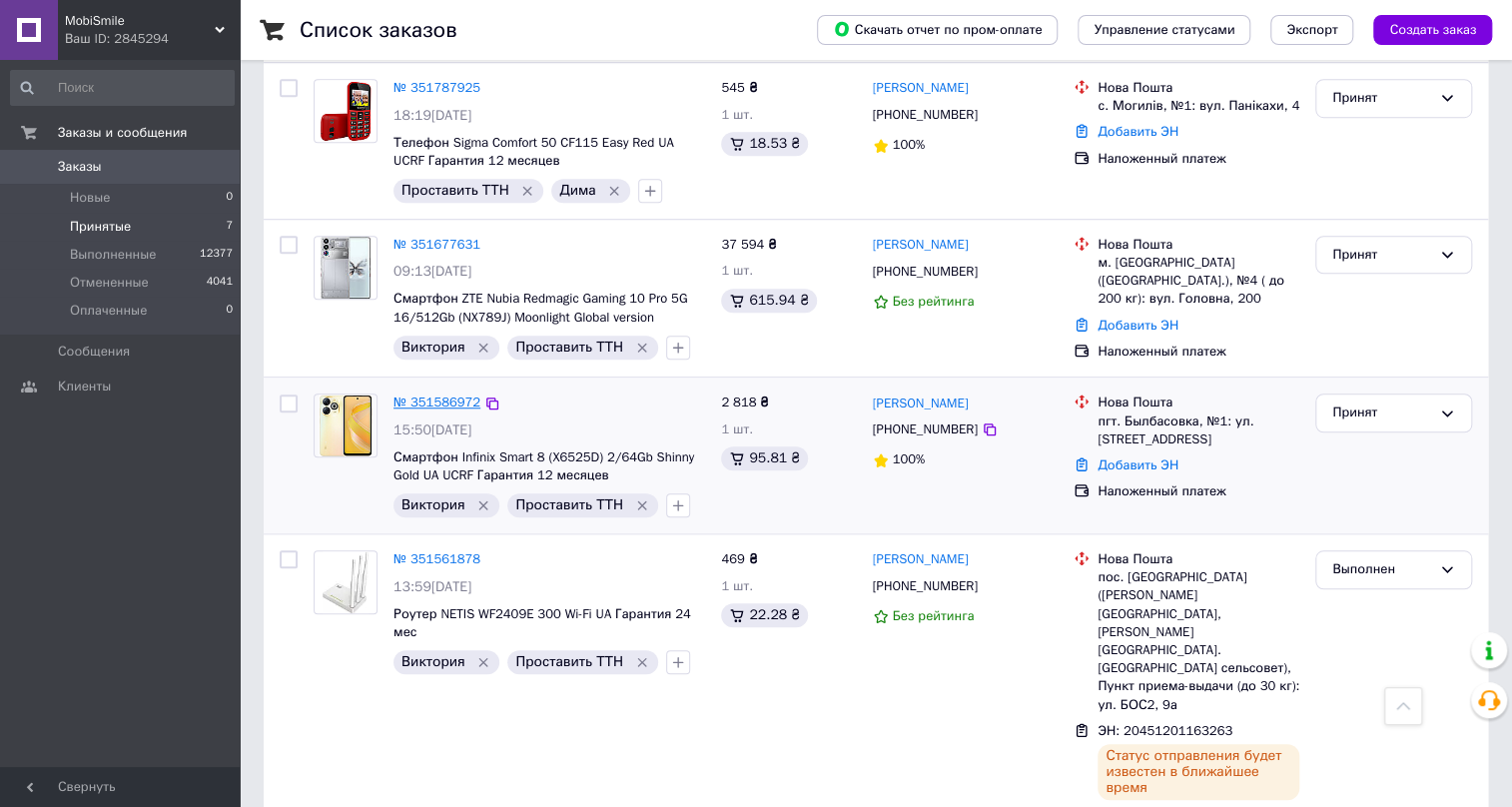 click on "№ 351586972" at bounding box center (436, 402) 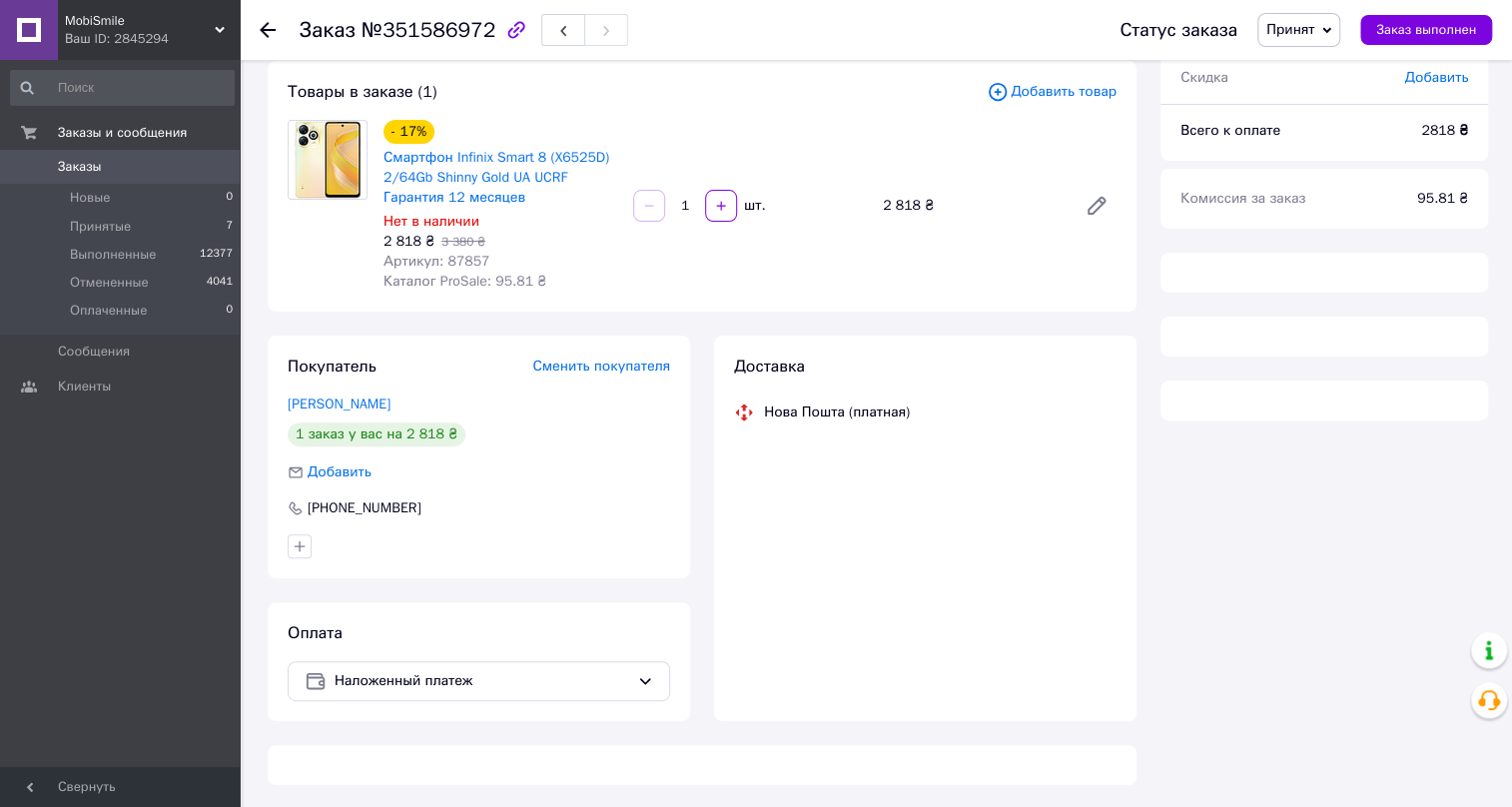 scroll, scrollTop: 667, scrollLeft: 0, axis: vertical 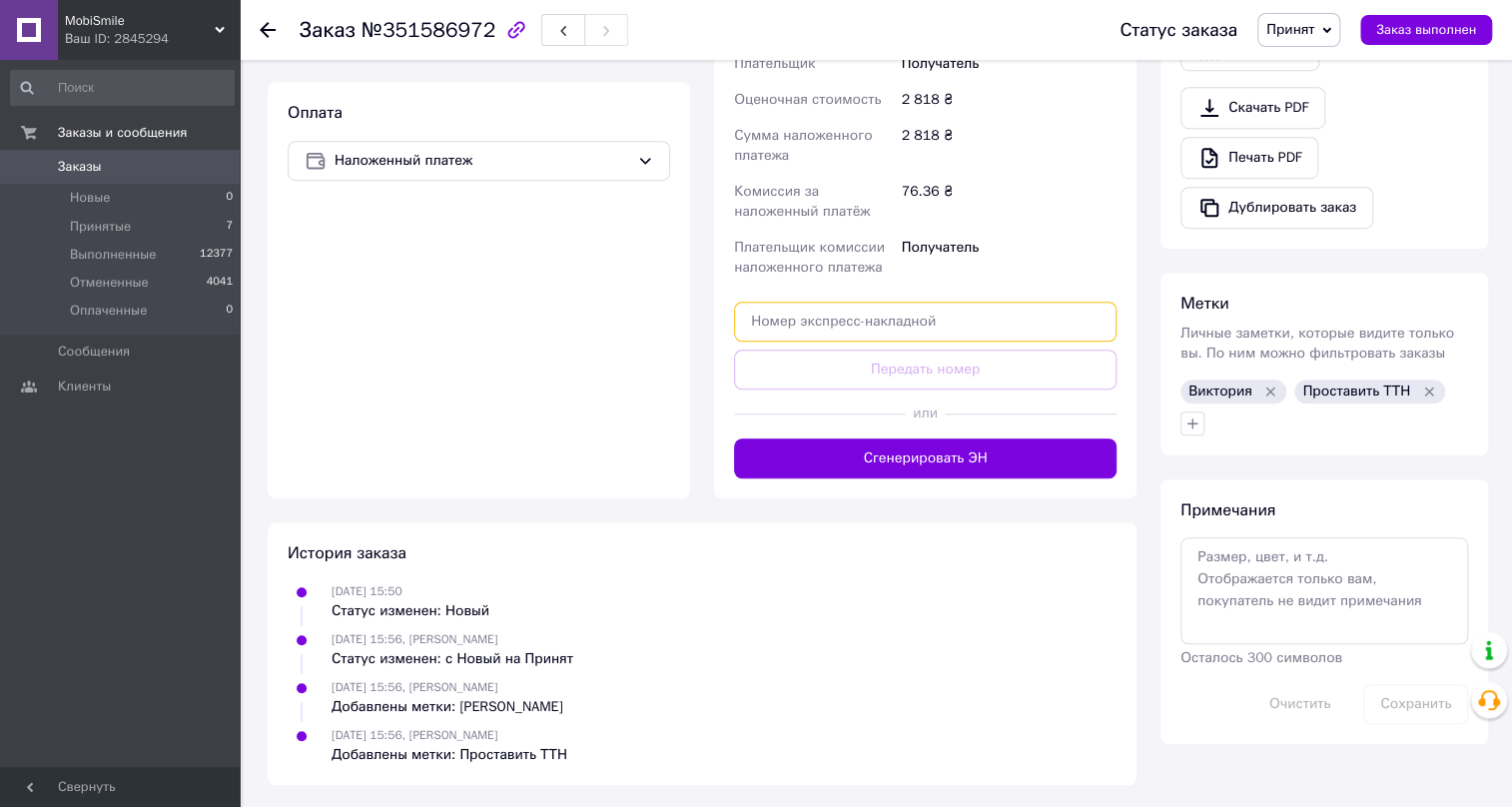 click at bounding box center (925, 322) 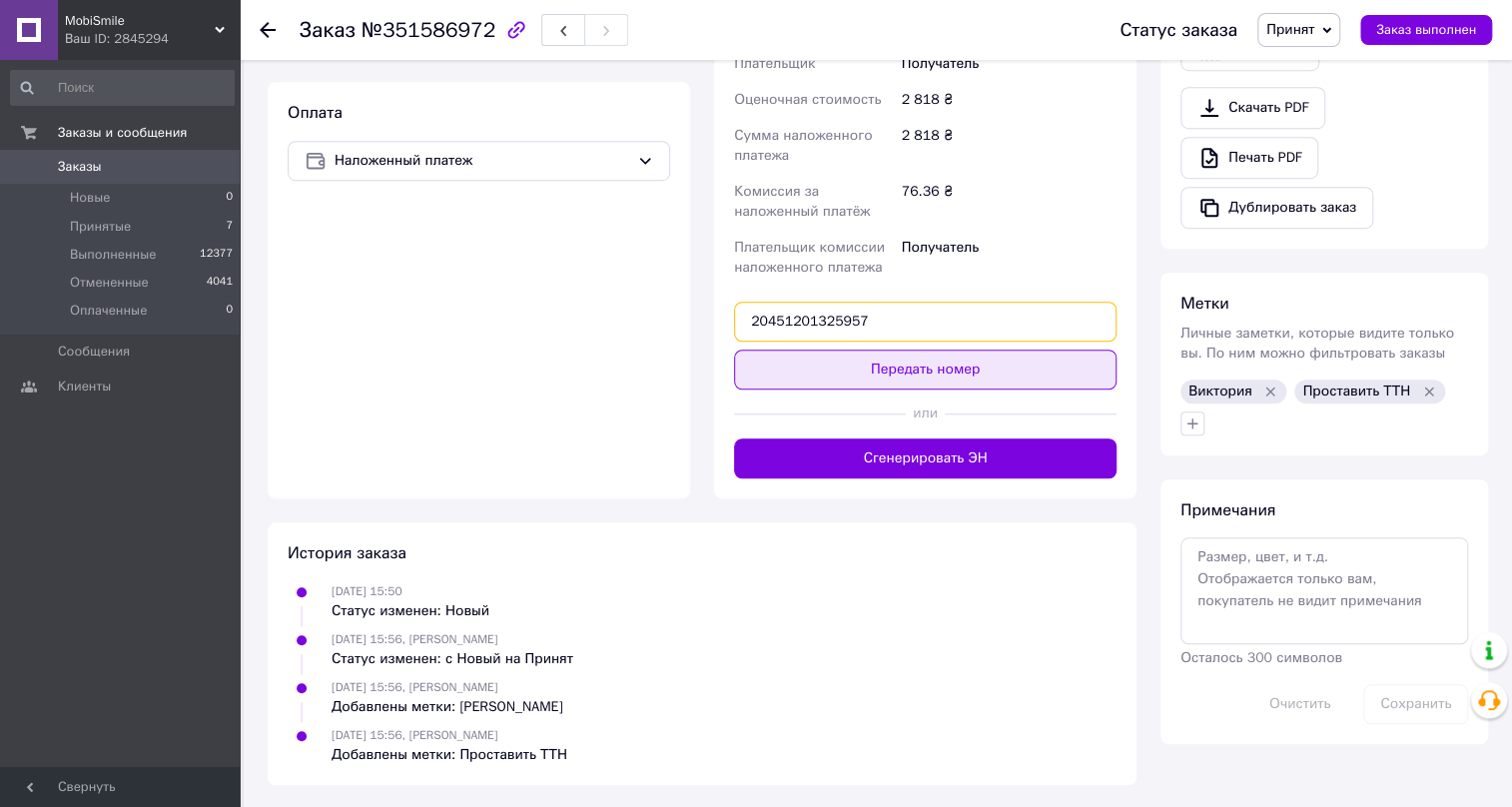 type on "20451201325957" 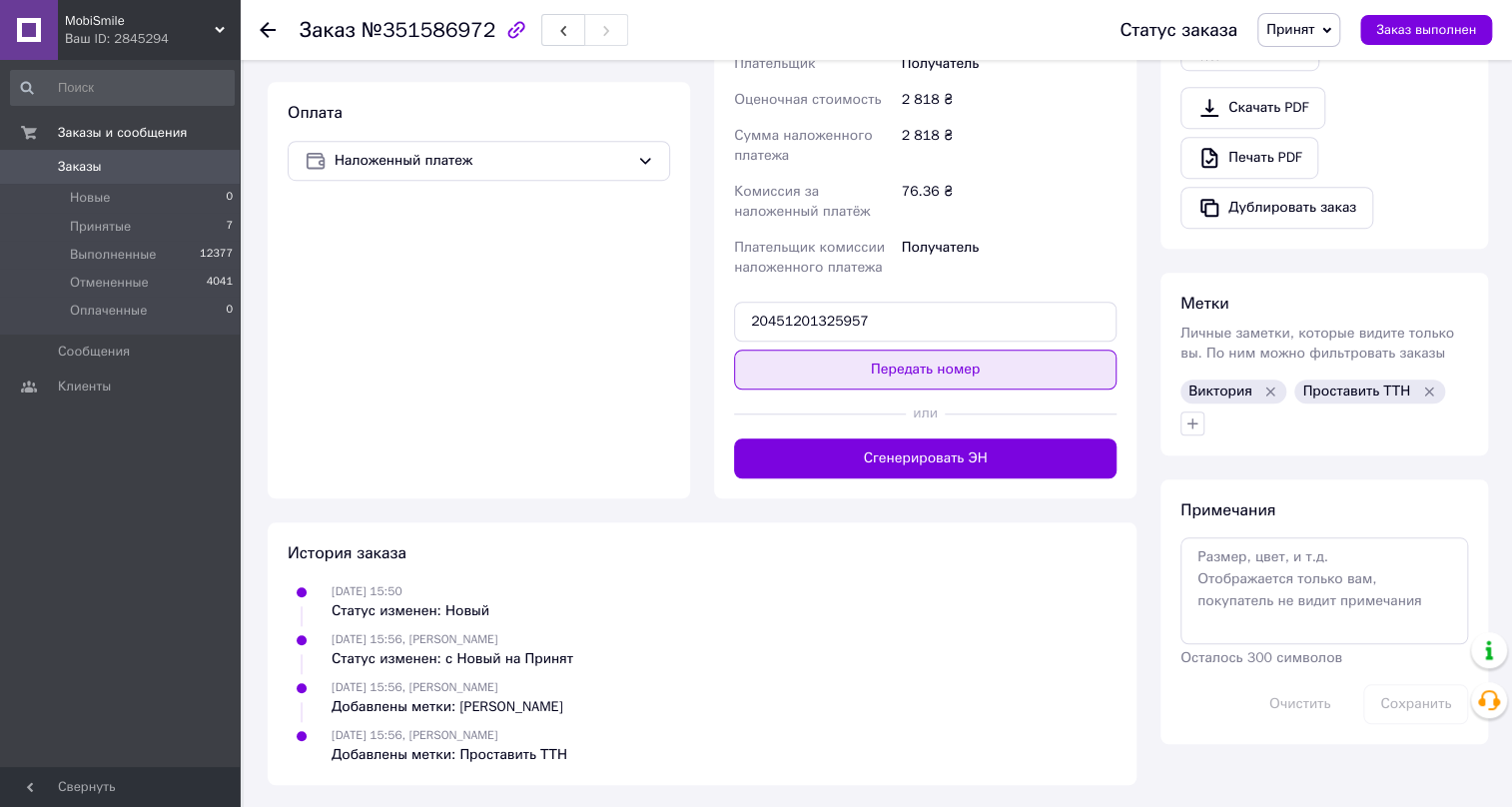 click on "Передать номер" at bounding box center [925, 370] 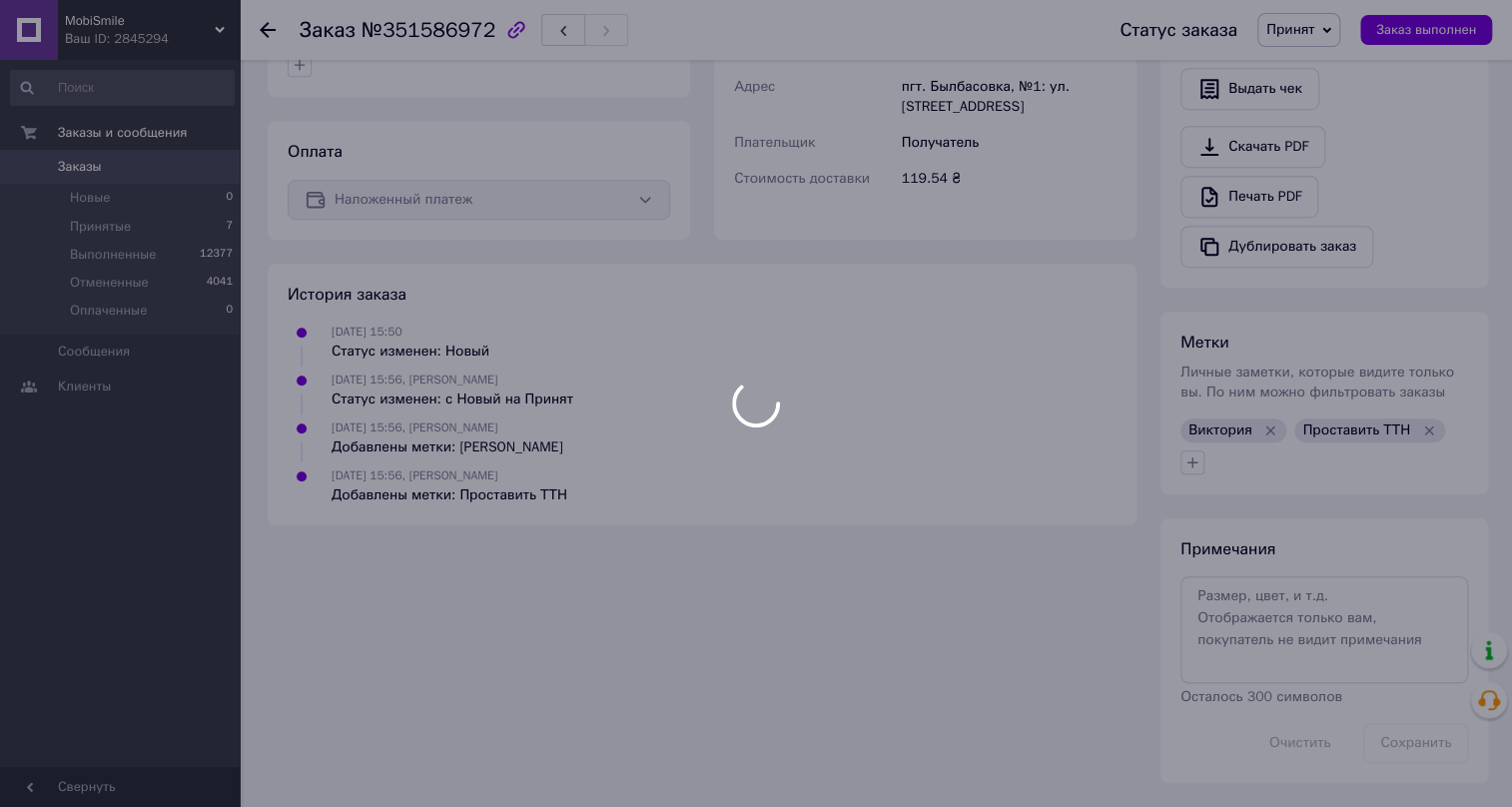scroll, scrollTop: 606, scrollLeft: 0, axis: vertical 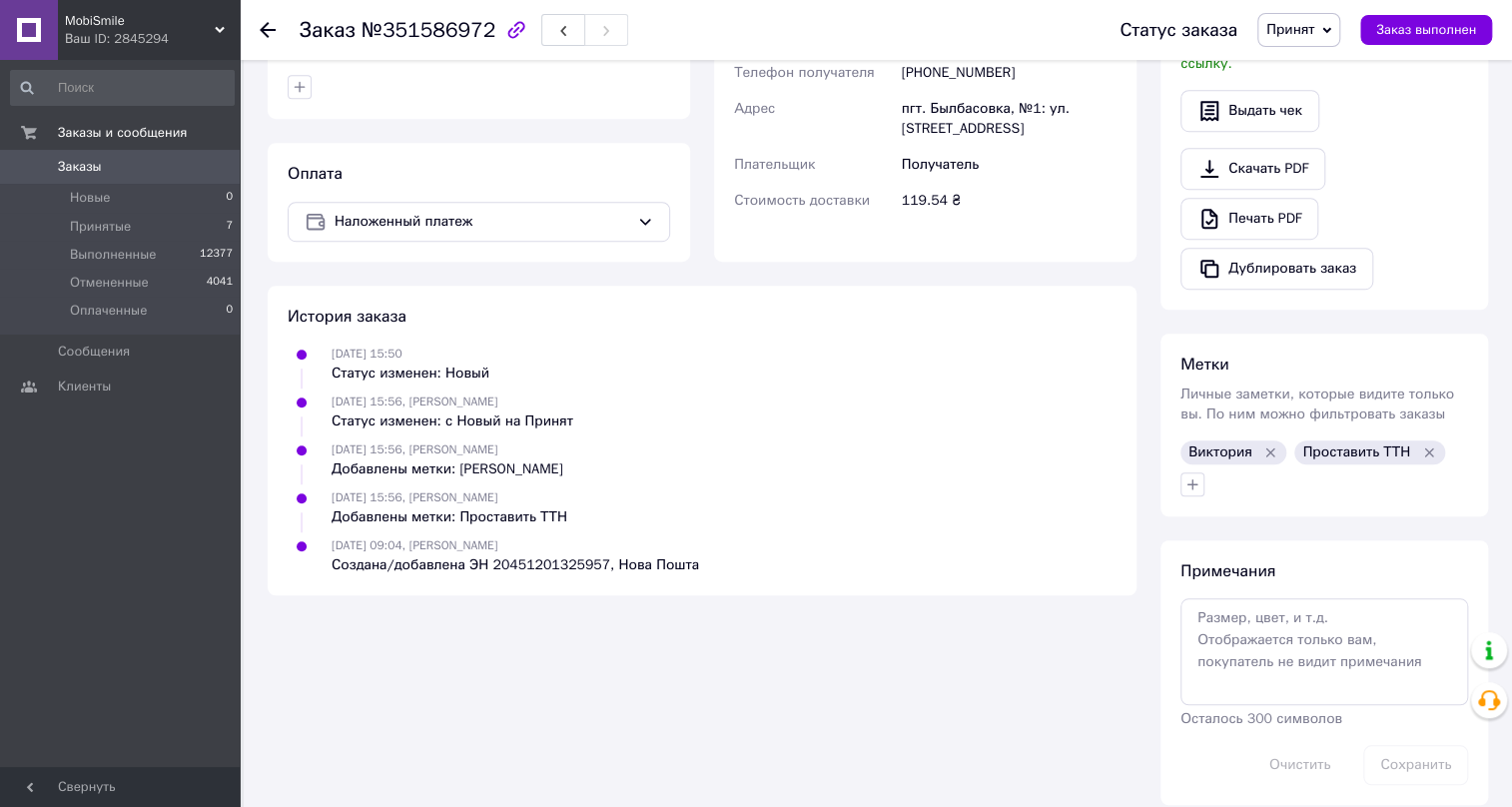 click on "Принят" at bounding box center [1298, 30] 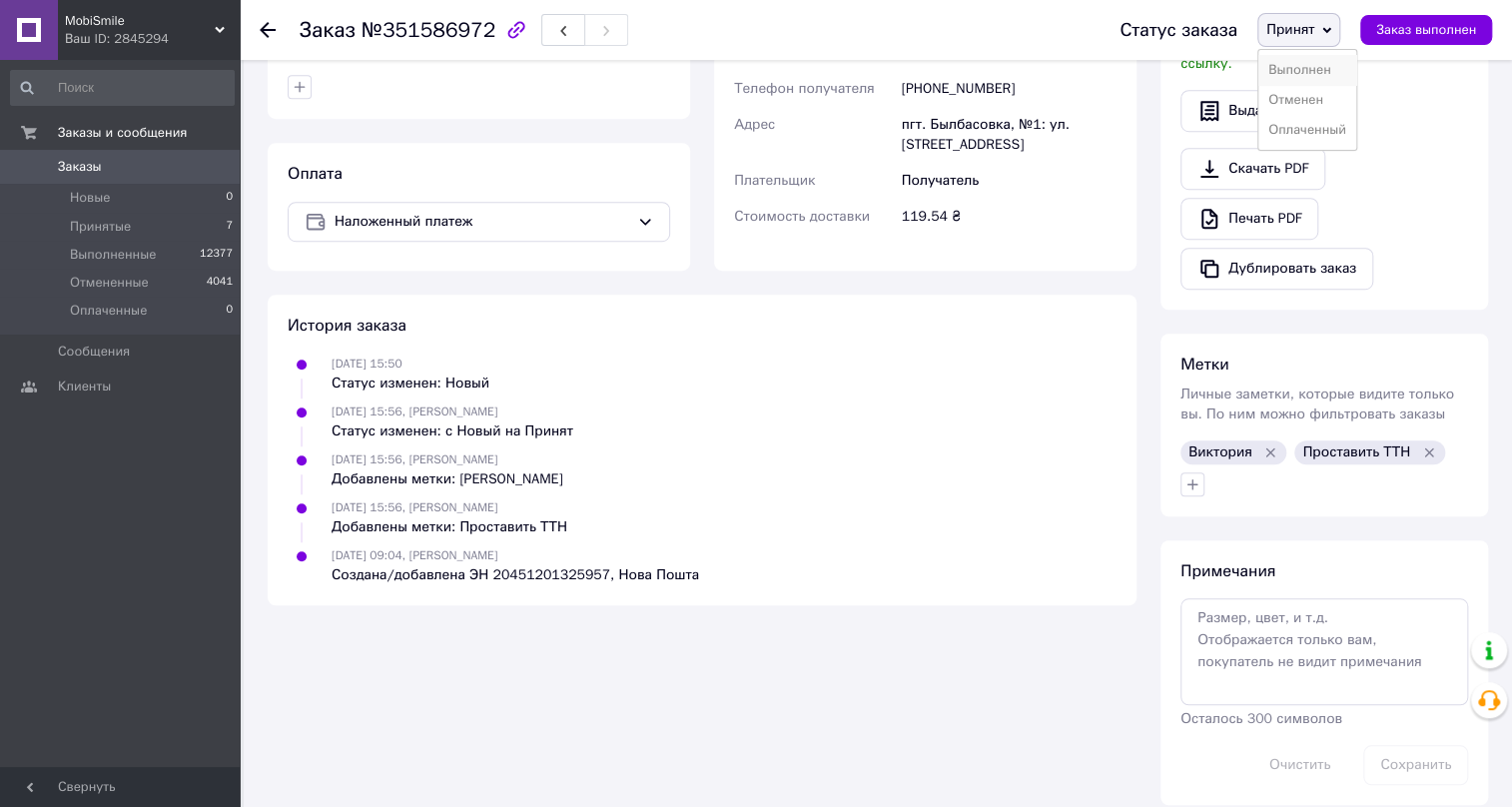 click on "Выполнен" at bounding box center (1307, 70) 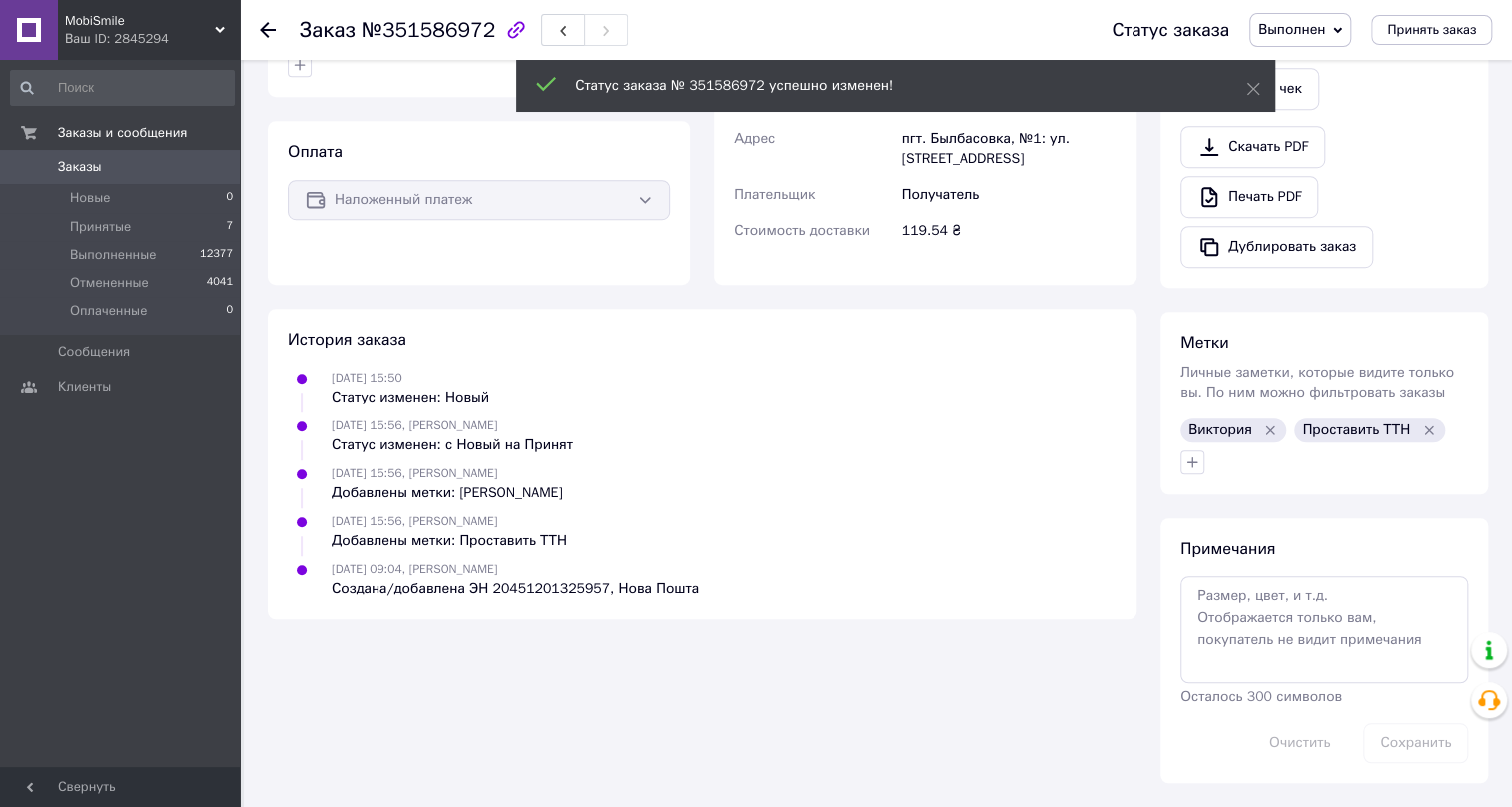 scroll, scrollTop: 569, scrollLeft: 0, axis: vertical 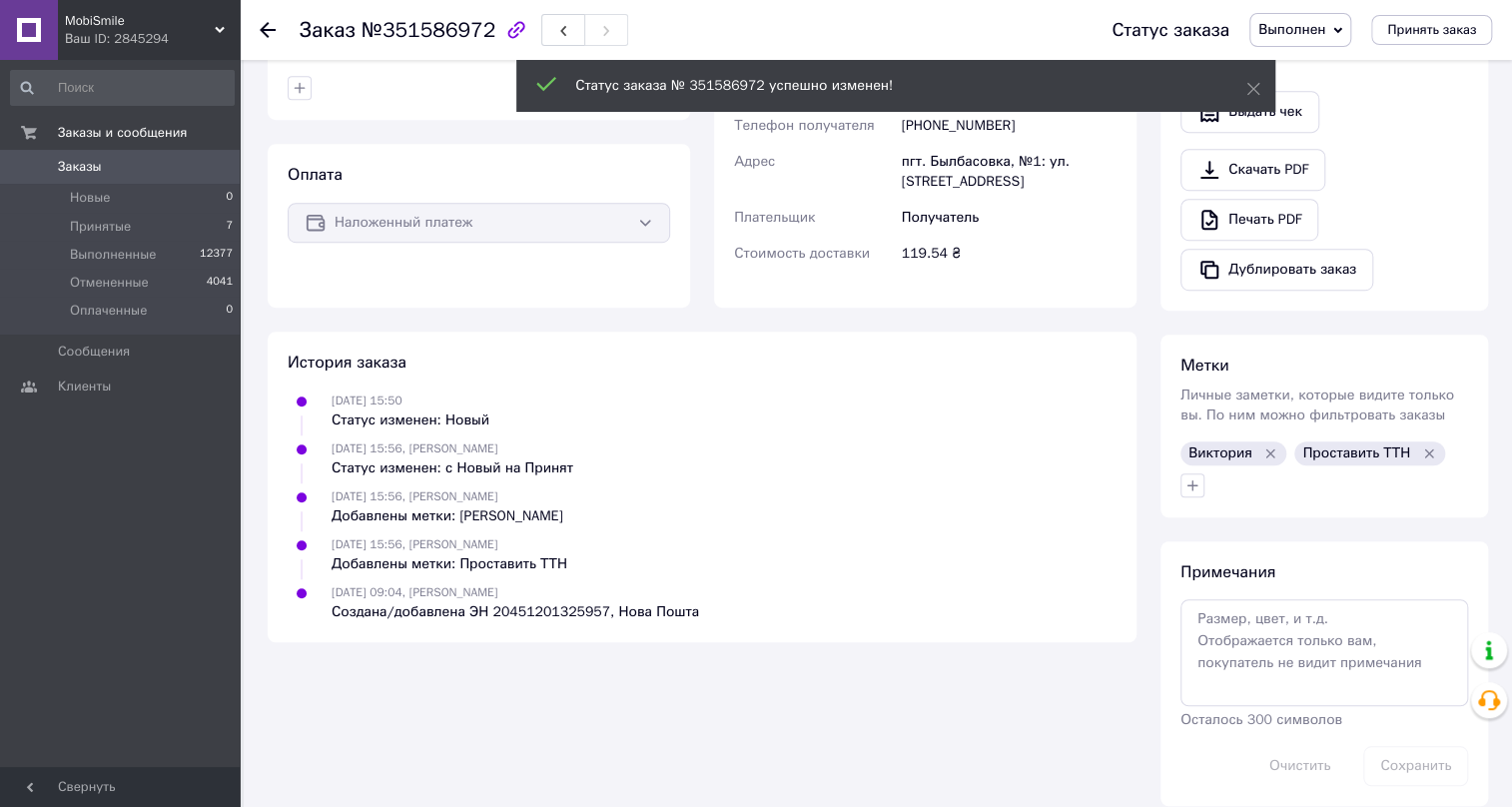 click 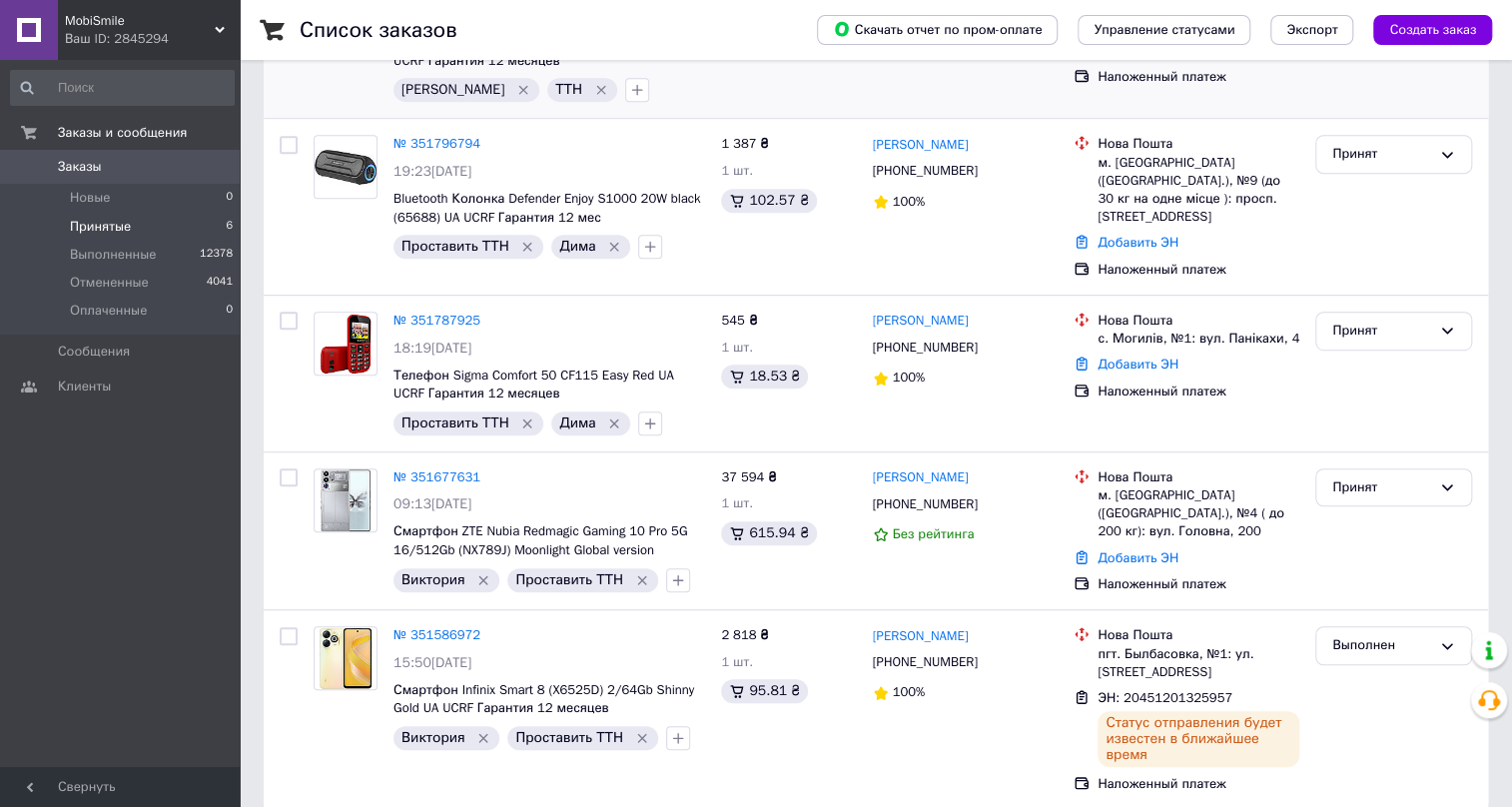 scroll, scrollTop: 485, scrollLeft: 0, axis: vertical 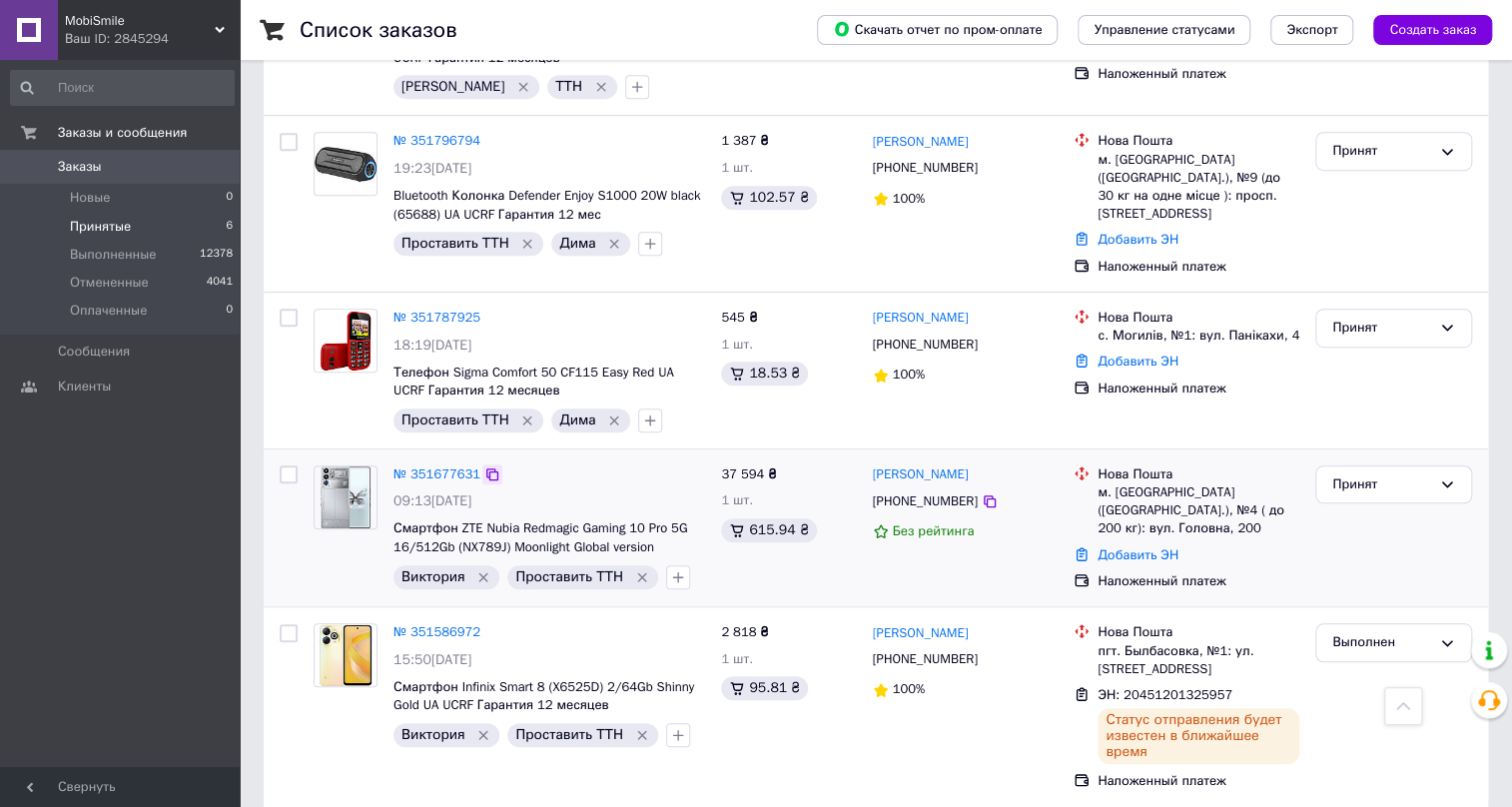 click 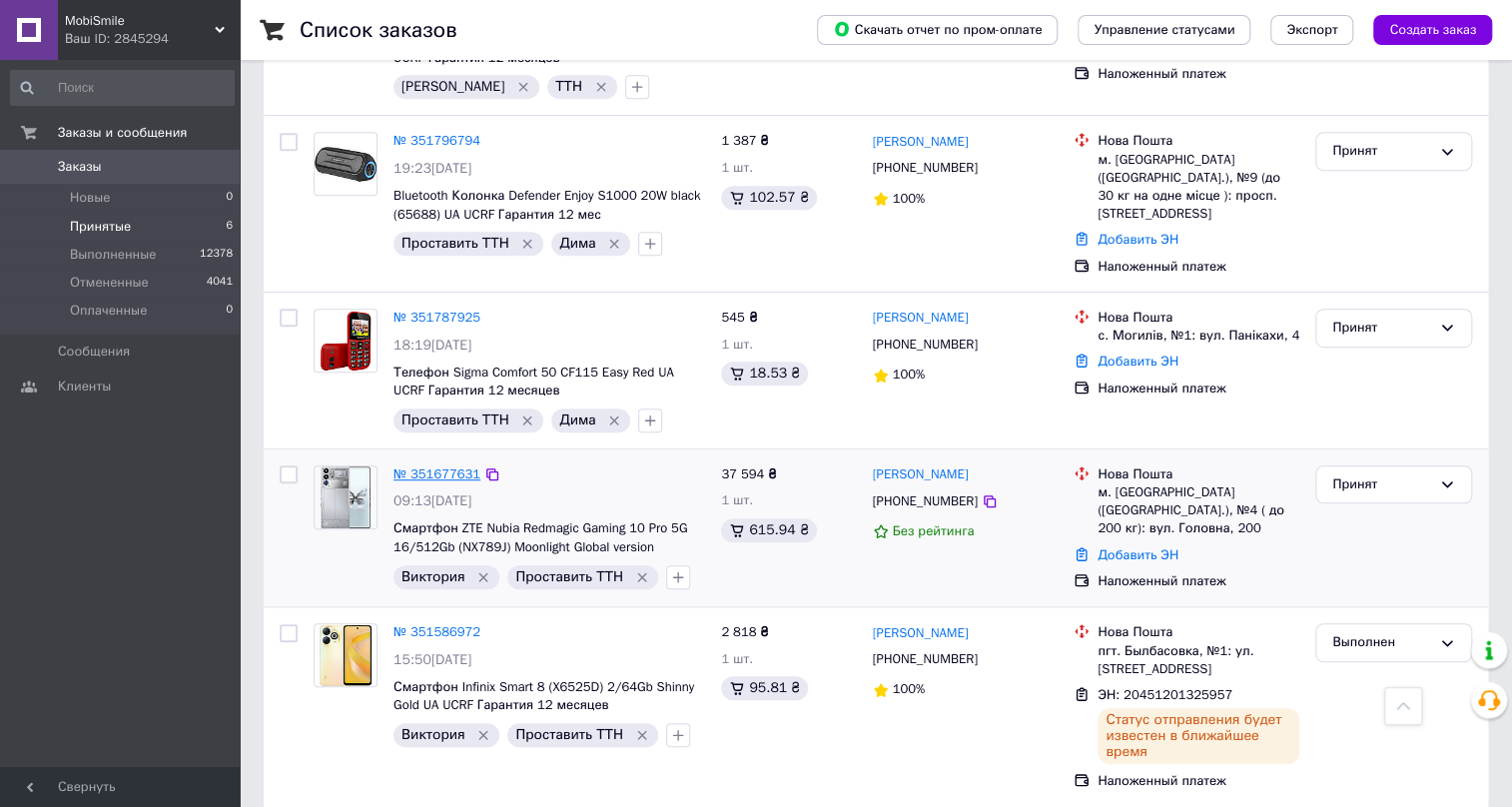 click on "№ 351677631" at bounding box center (436, 473) 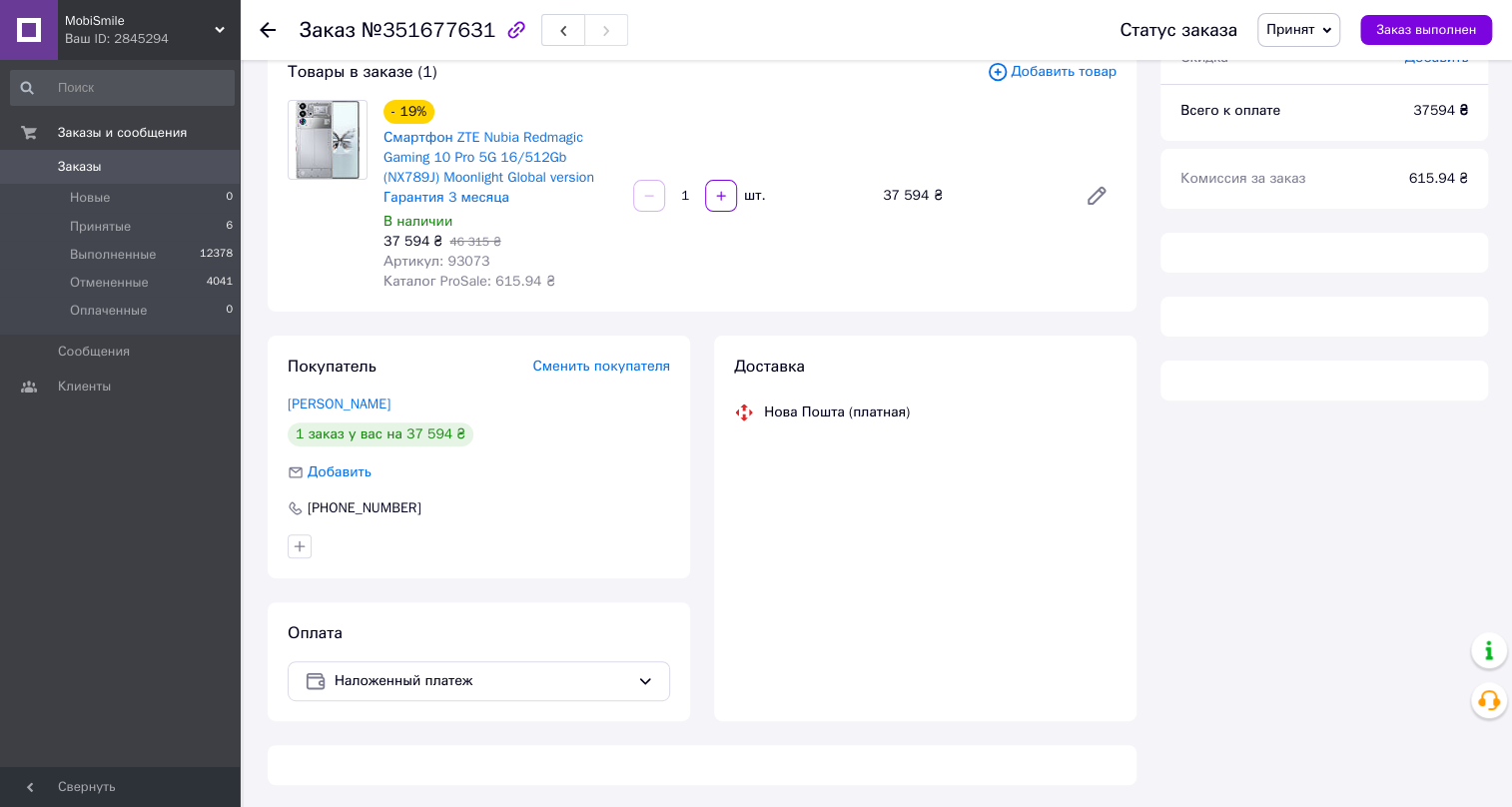 scroll, scrollTop: 485, scrollLeft: 0, axis: vertical 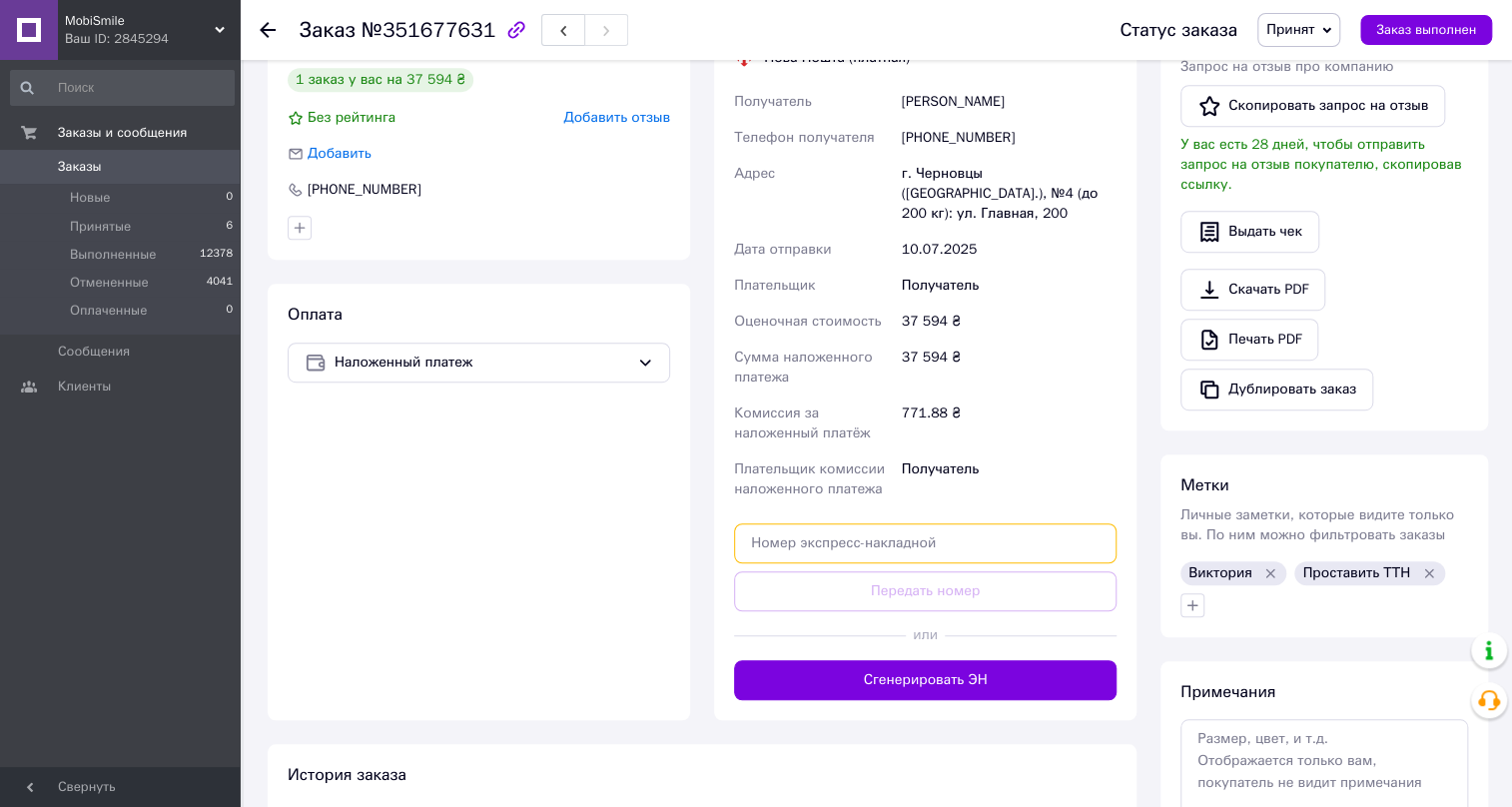 click at bounding box center [925, 543] 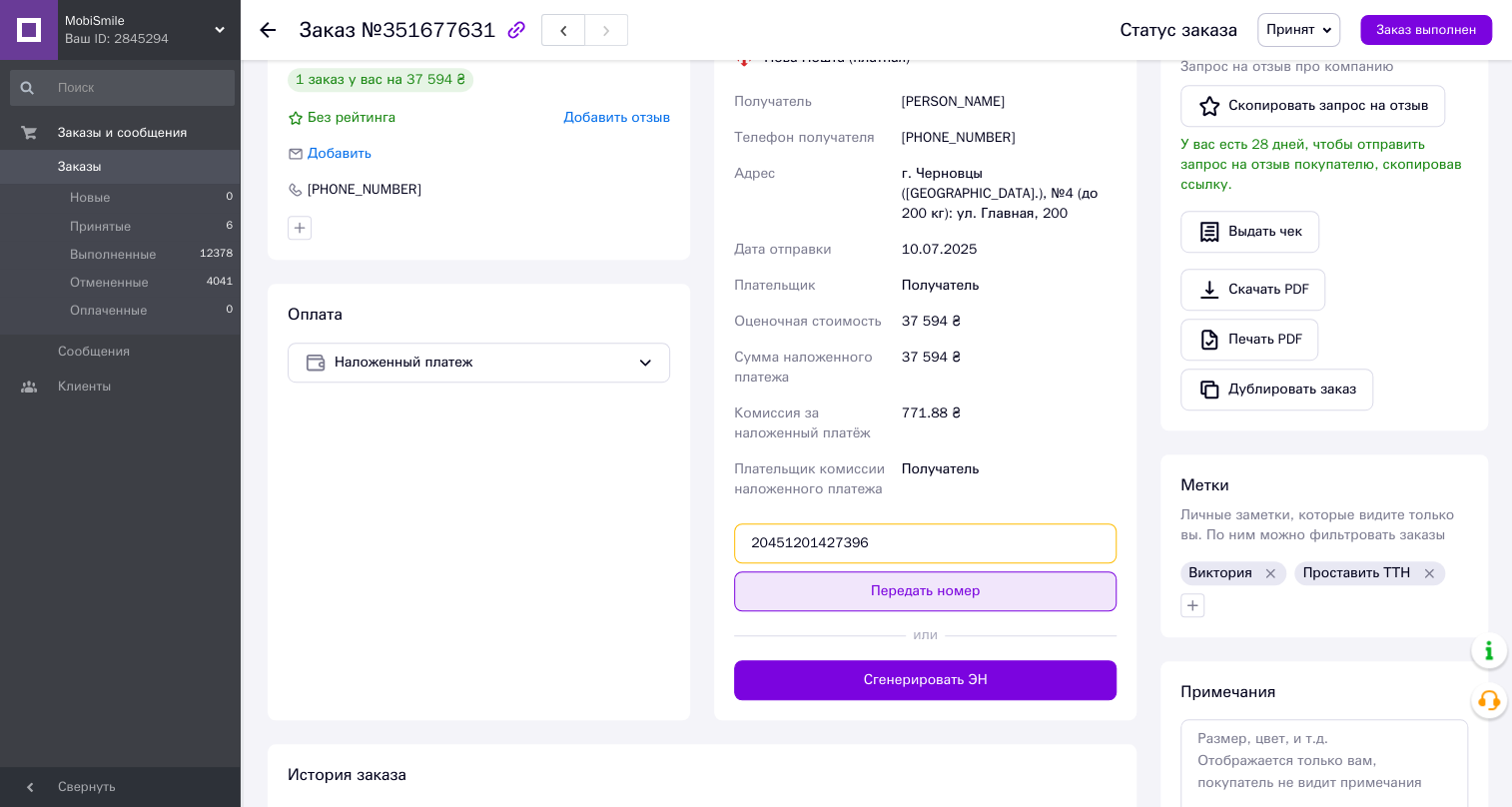 type on "20451201427396" 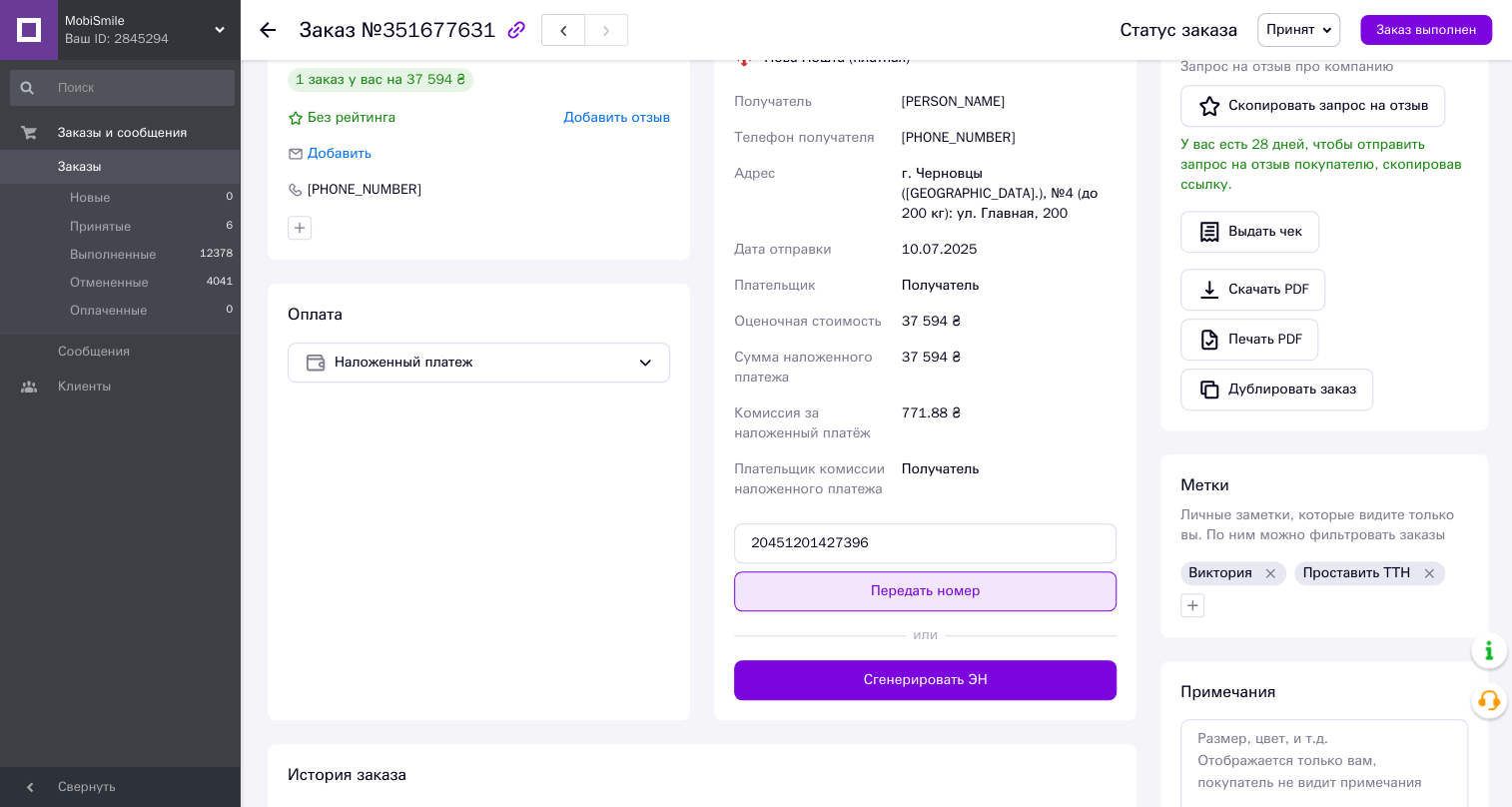 click on "Передать номер" at bounding box center [925, 591] 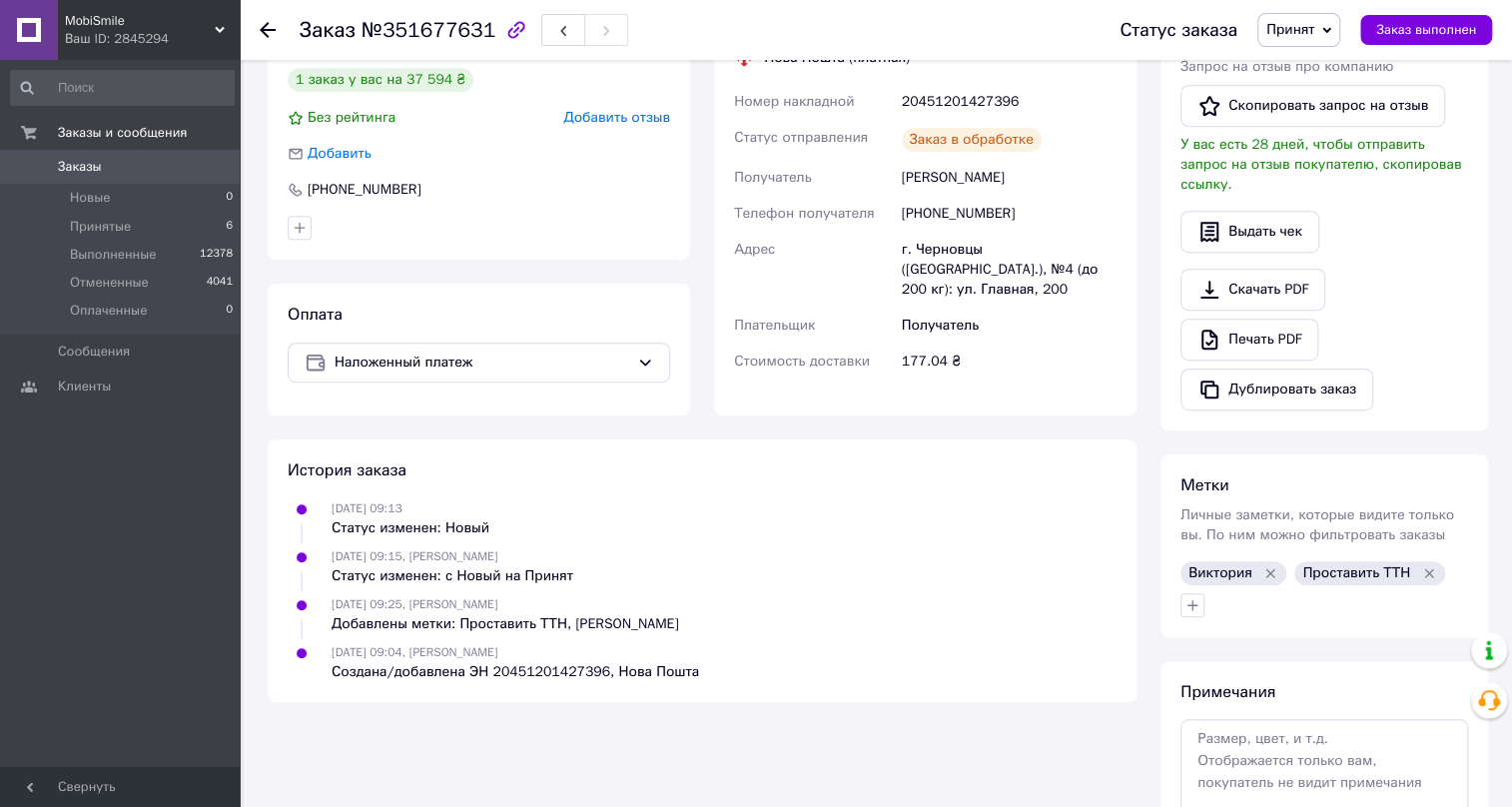 click on "Принят" at bounding box center (1290, 29) 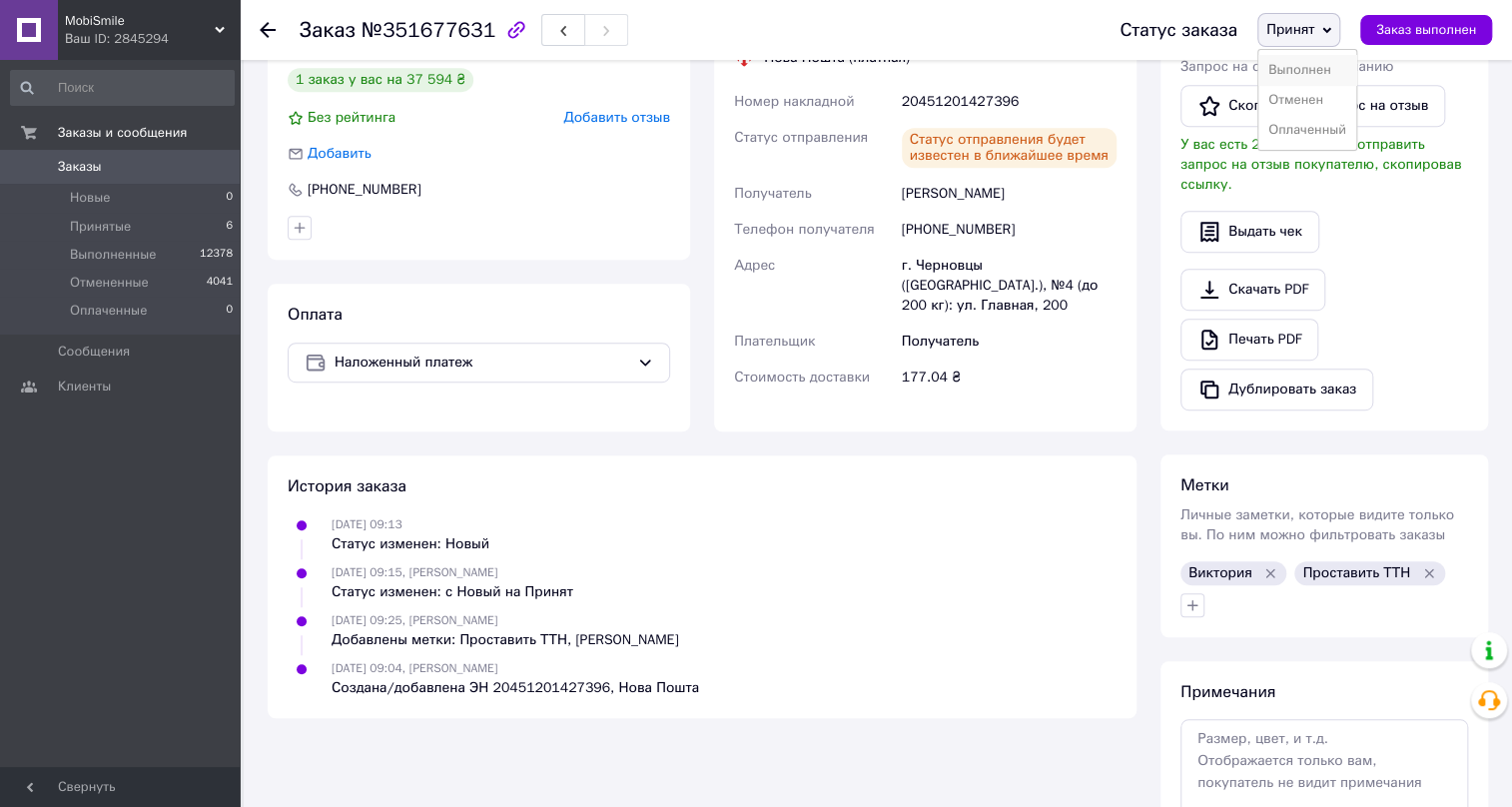 click on "Выполнен" at bounding box center [1307, 70] 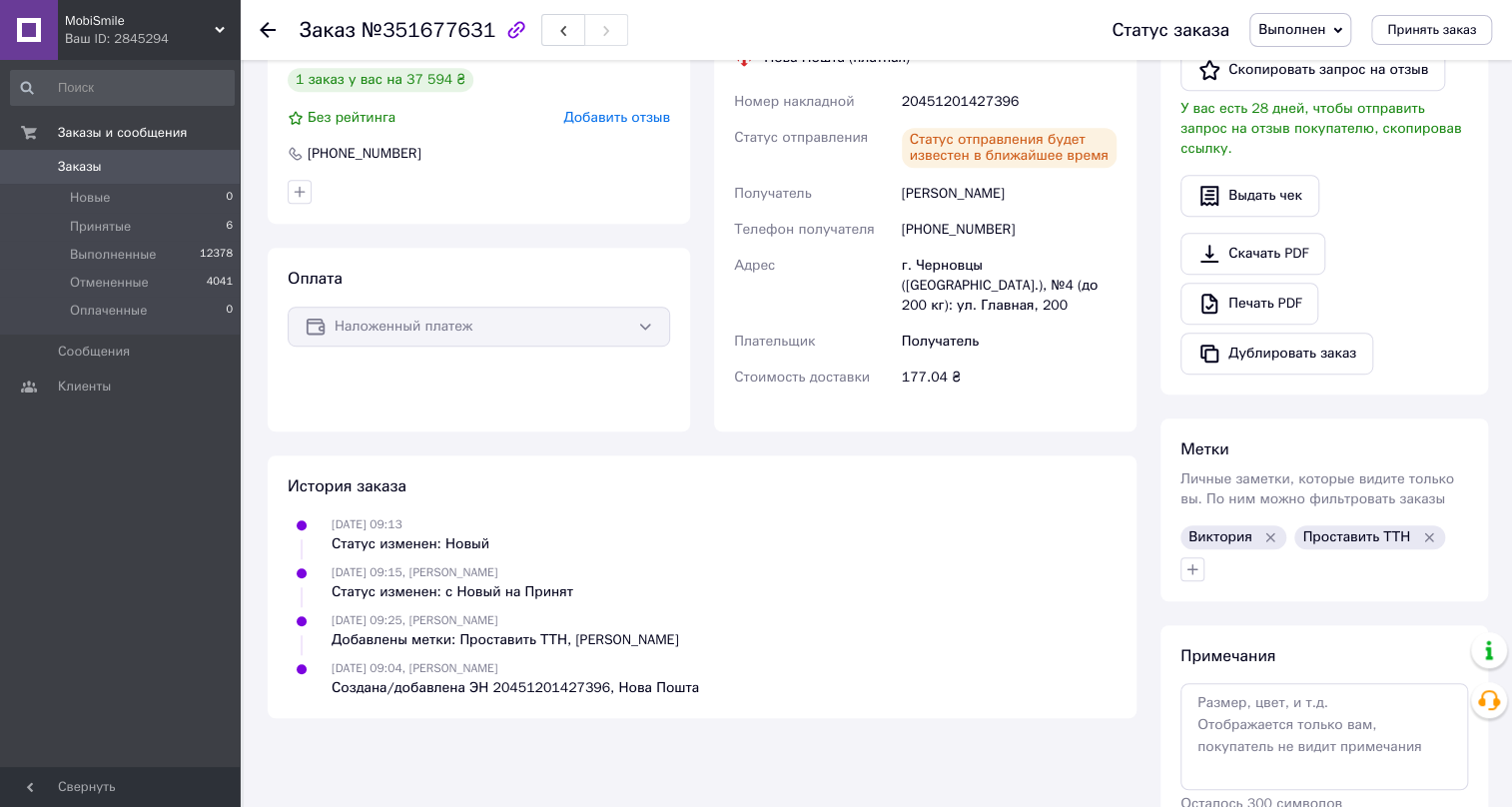 click 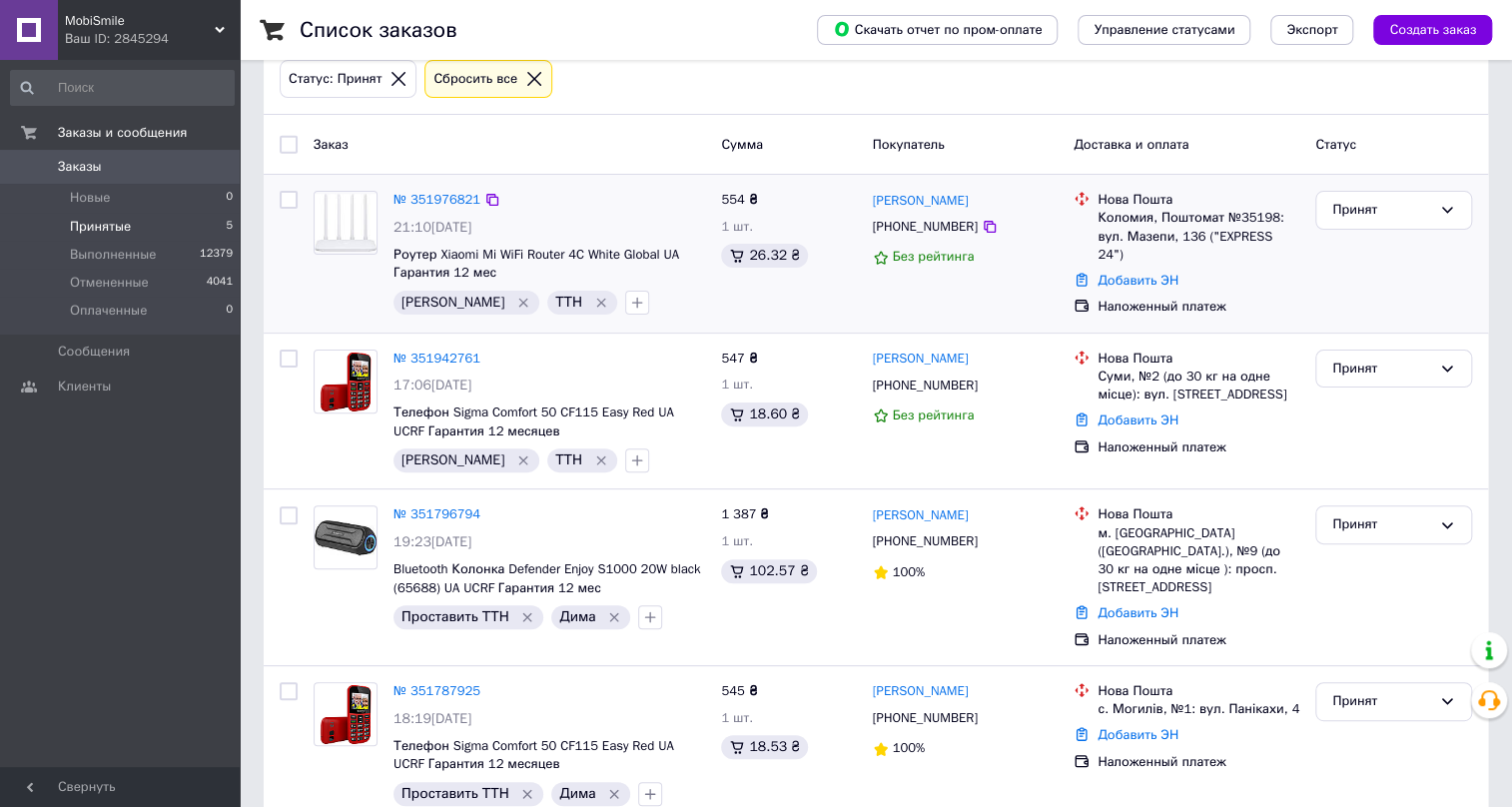 scroll, scrollTop: 0, scrollLeft: 0, axis: both 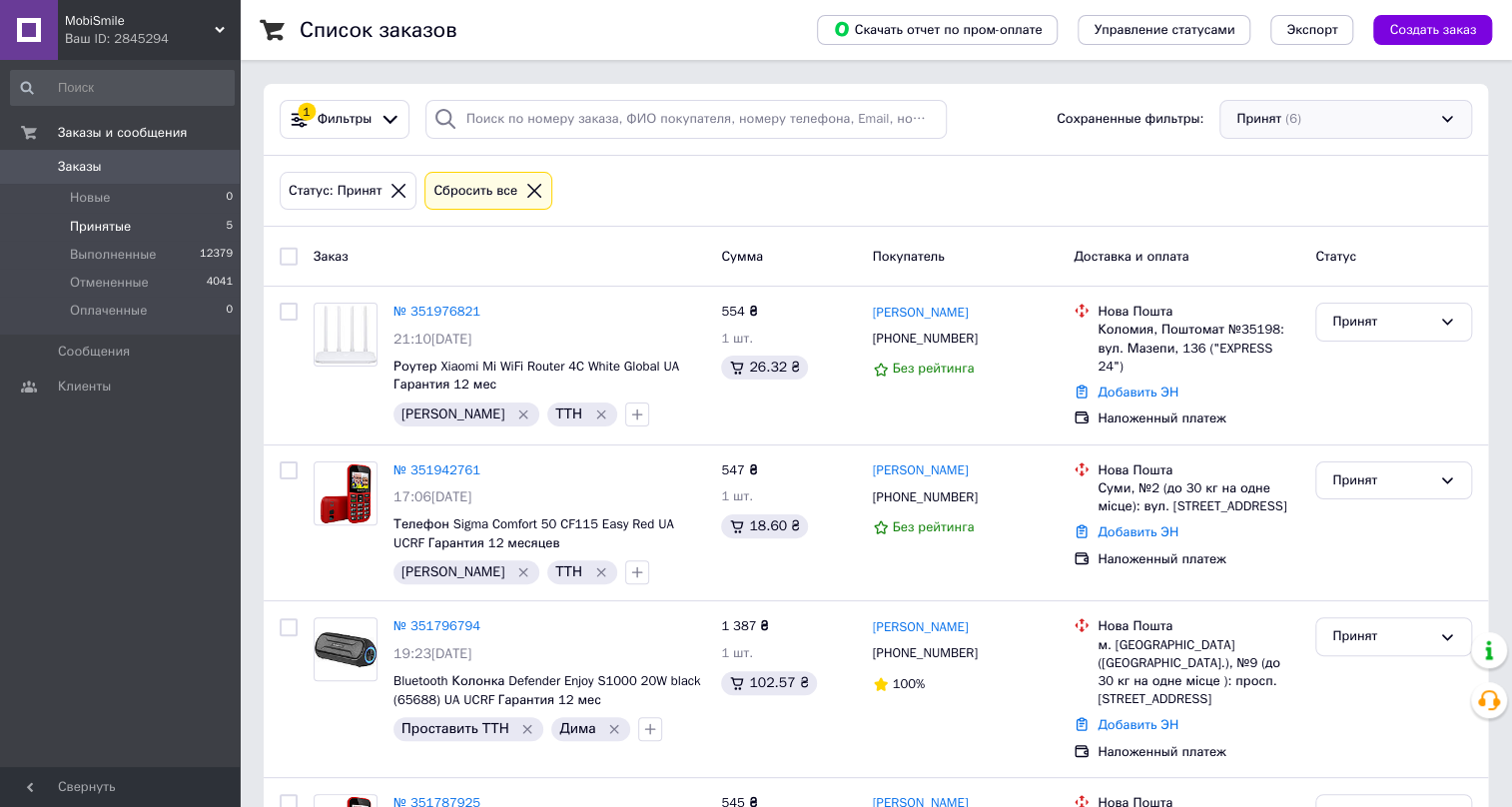 click on "Принят (6)" at bounding box center (1345, 119) 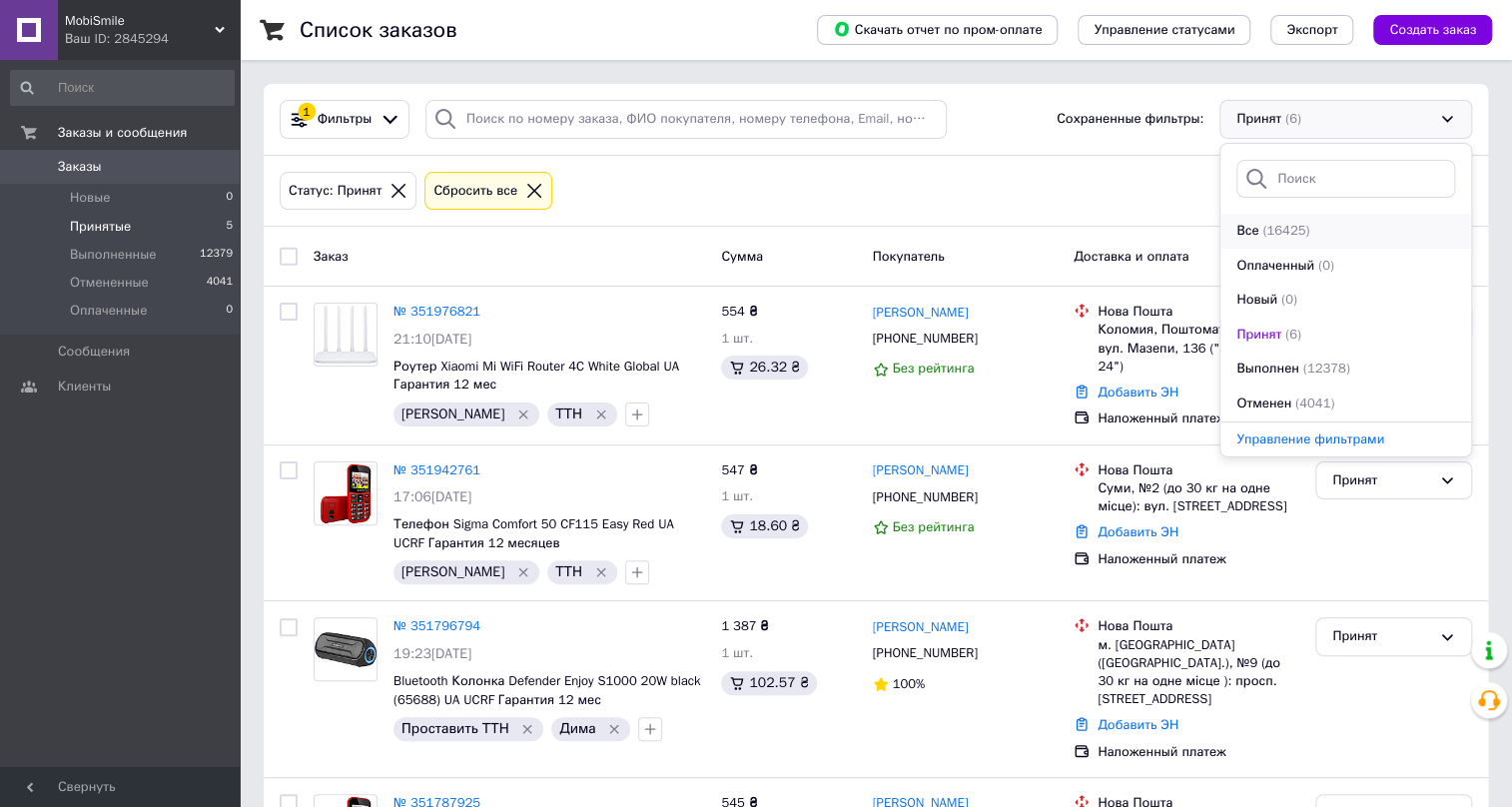 click on "(16425)" at bounding box center (1285, 230) 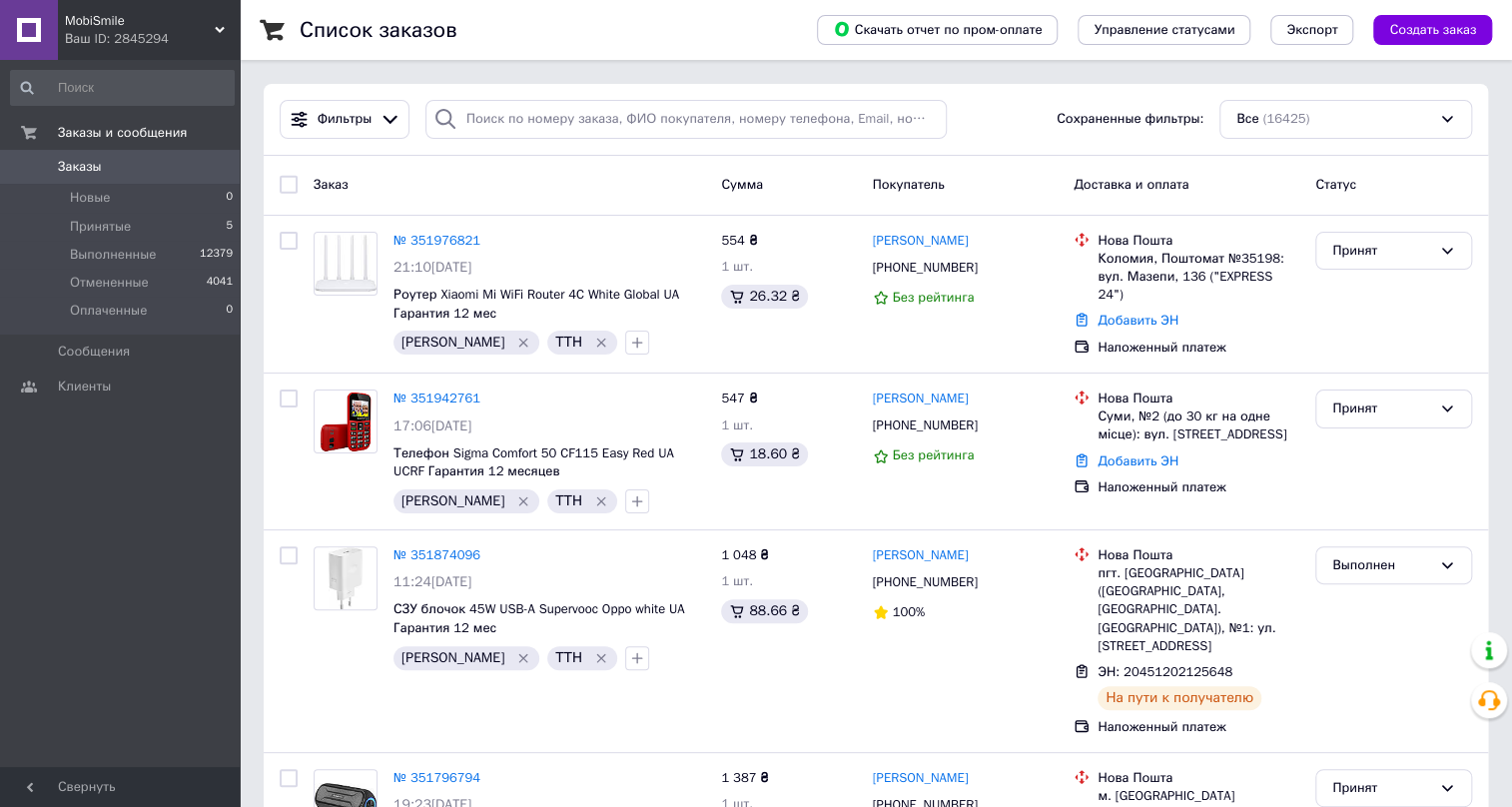 click on "MobiSmile" at bounding box center (140, 21) 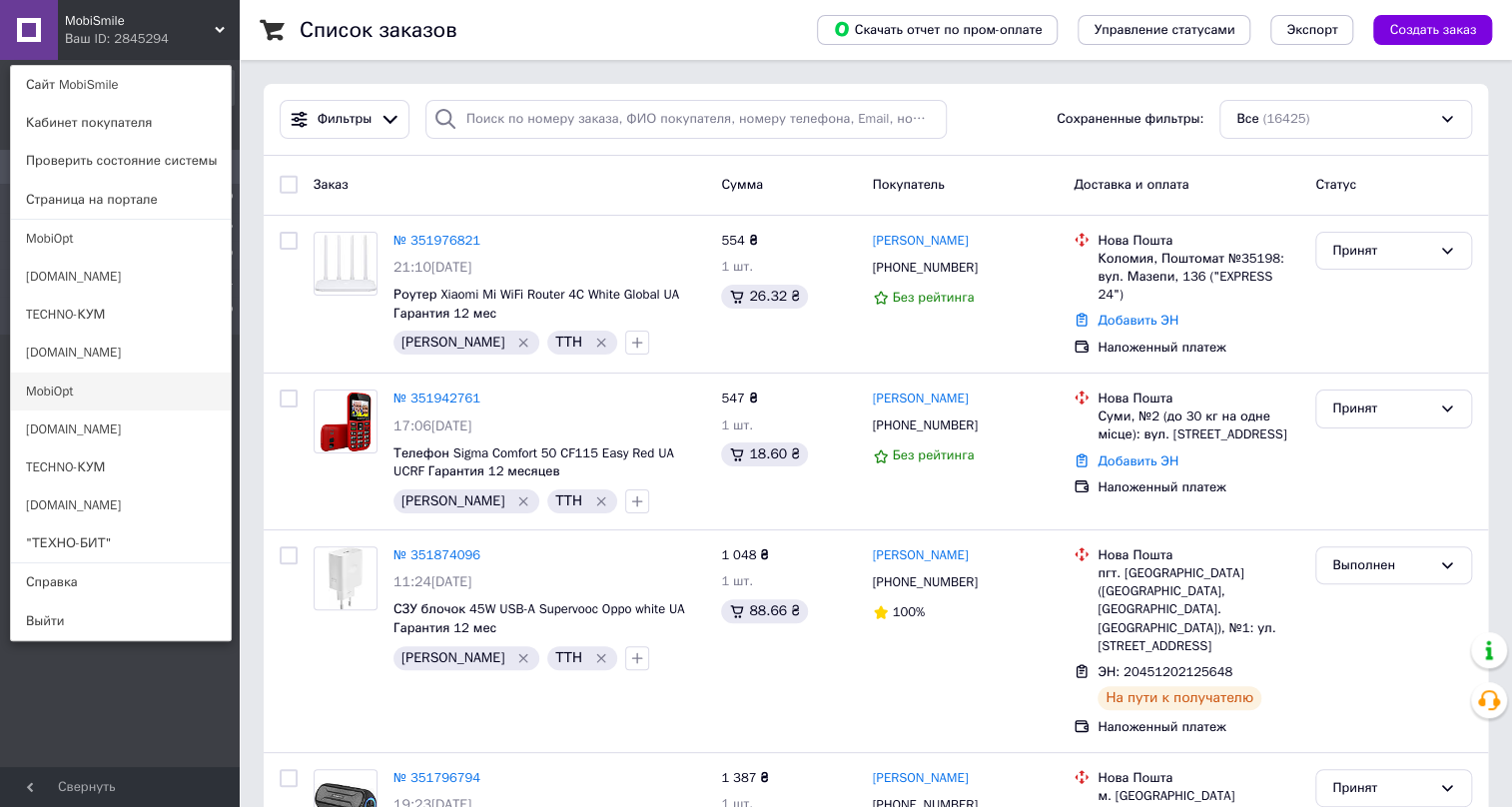click on "MobiOpt" at bounding box center (121, 392) 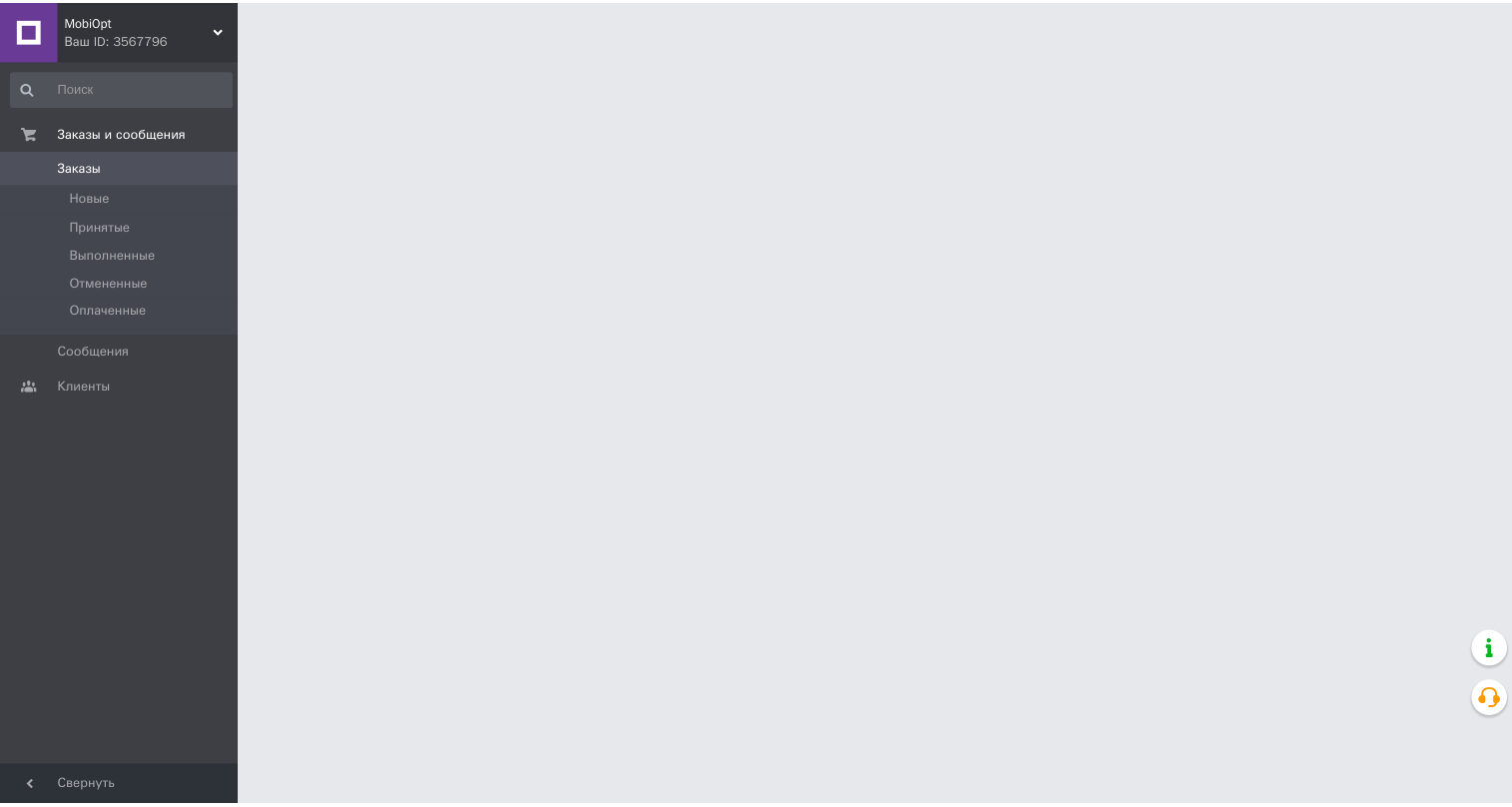 scroll, scrollTop: 0, scrollLeft: 0, axis: both 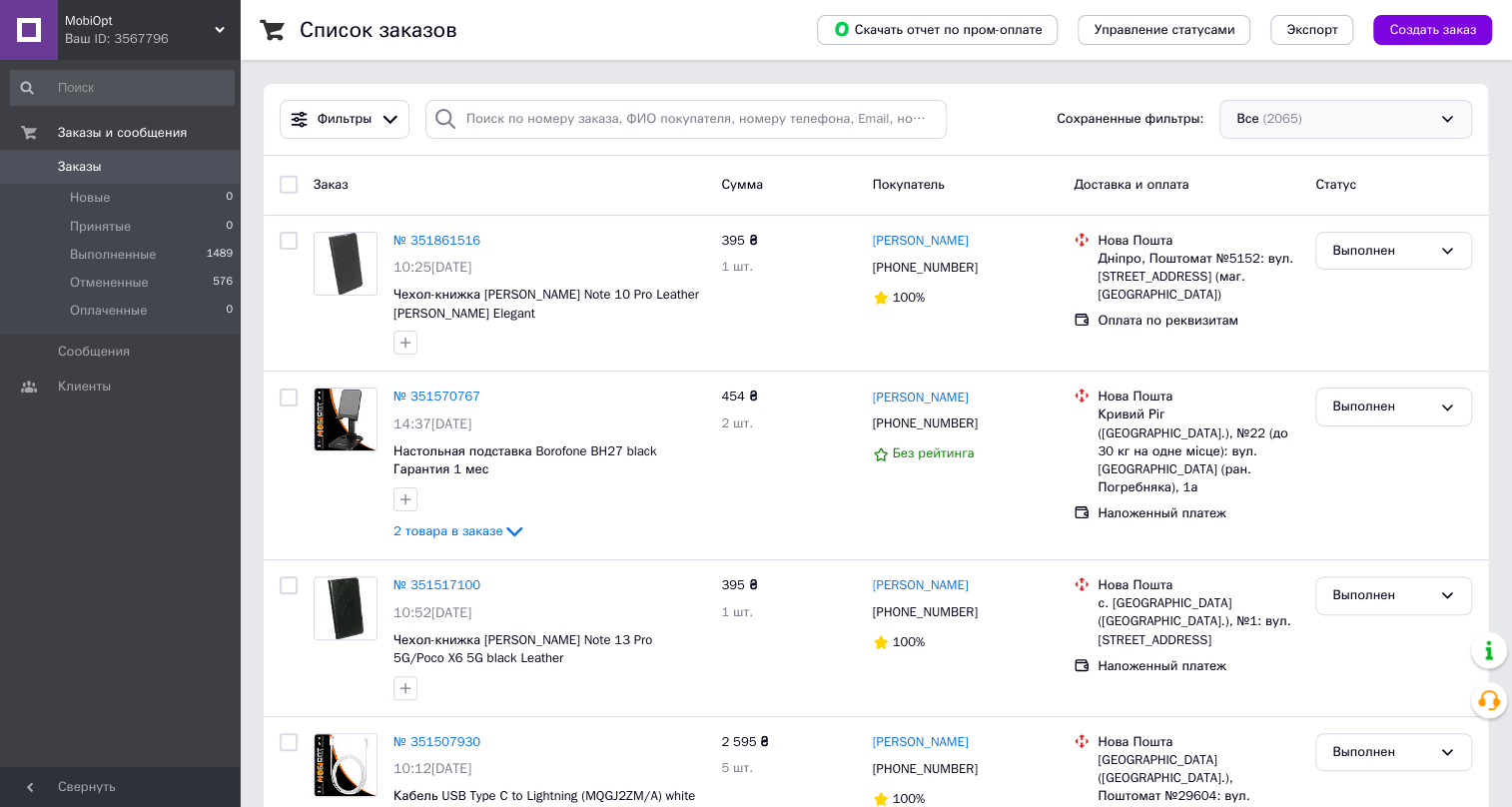 click on "Все (2065)" at bounding box center [1345, 119] 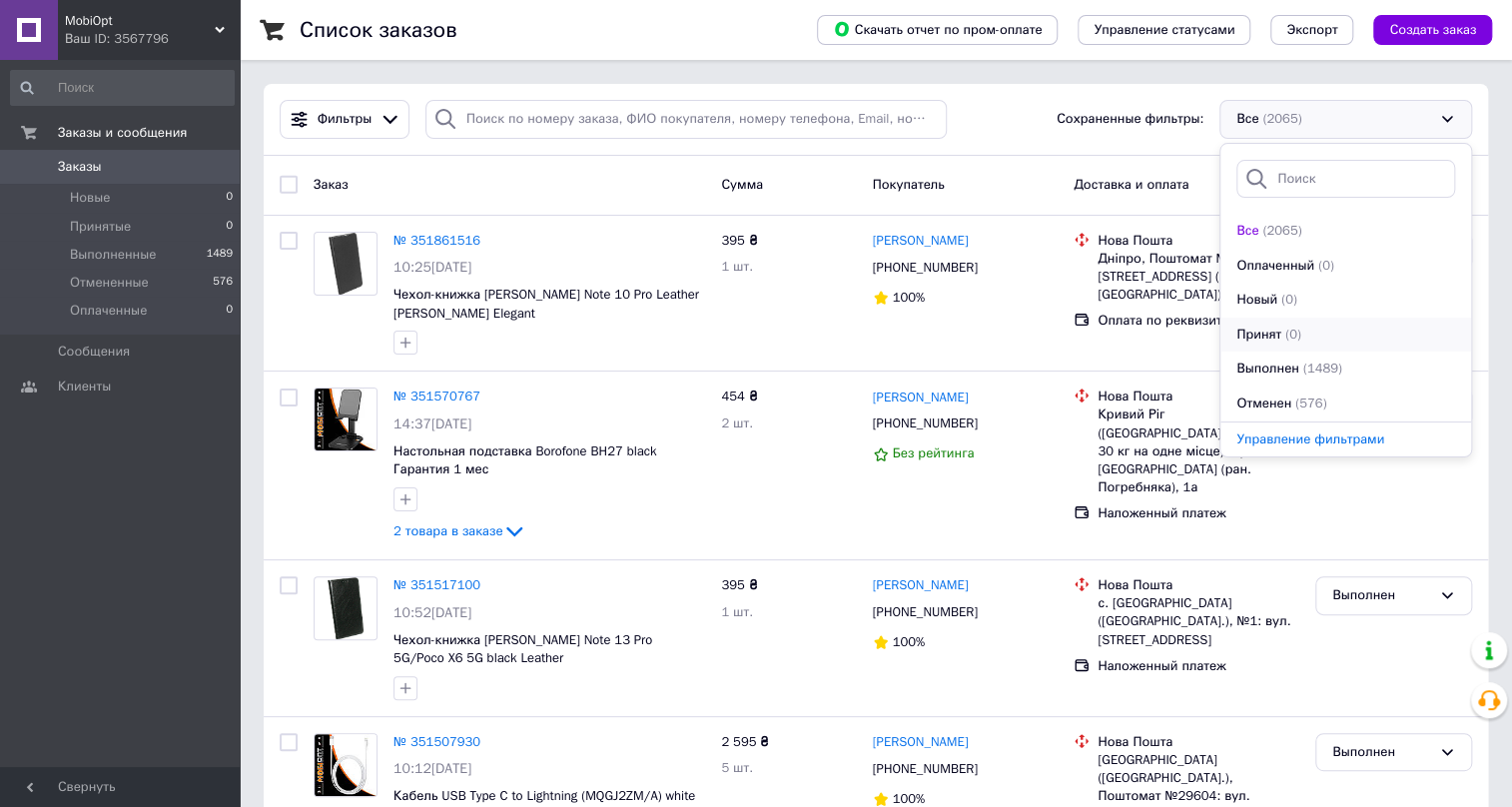click on "(0)" at bounding box center [1293, 335] 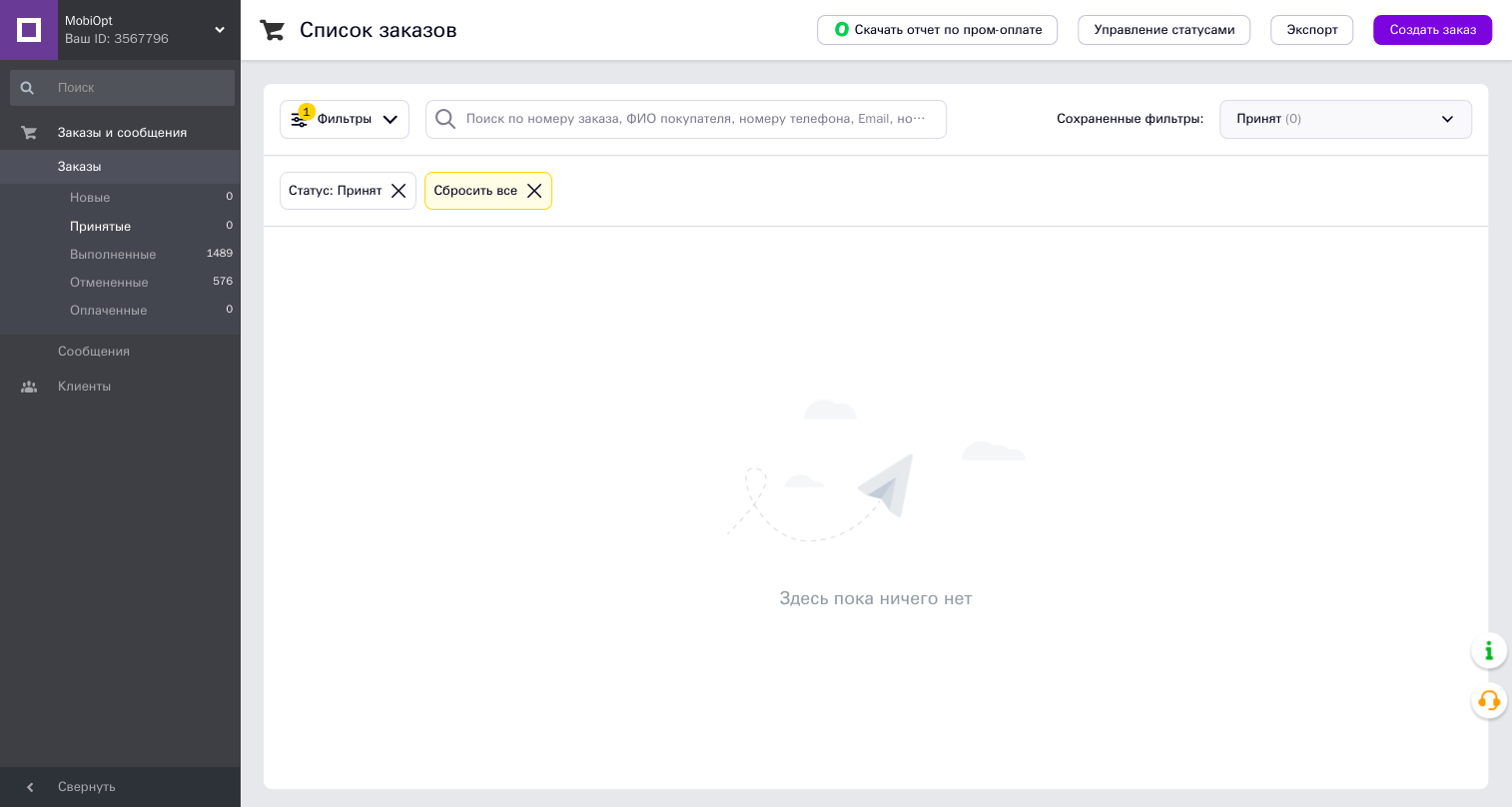 click on "Принят (0)" at bounding box center [1345, 119] 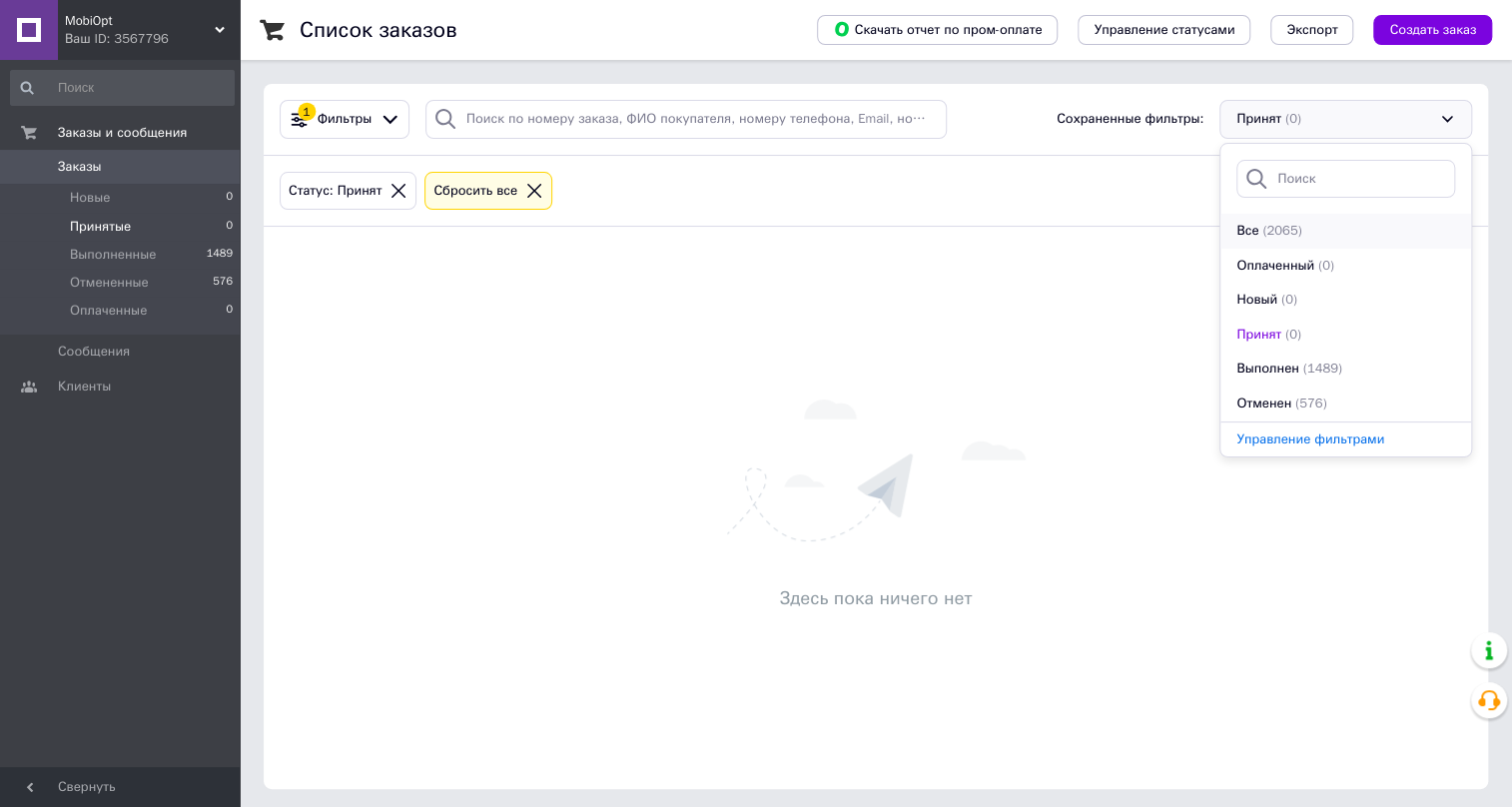 click on "(2065)" at bounding box center [1281, 230] 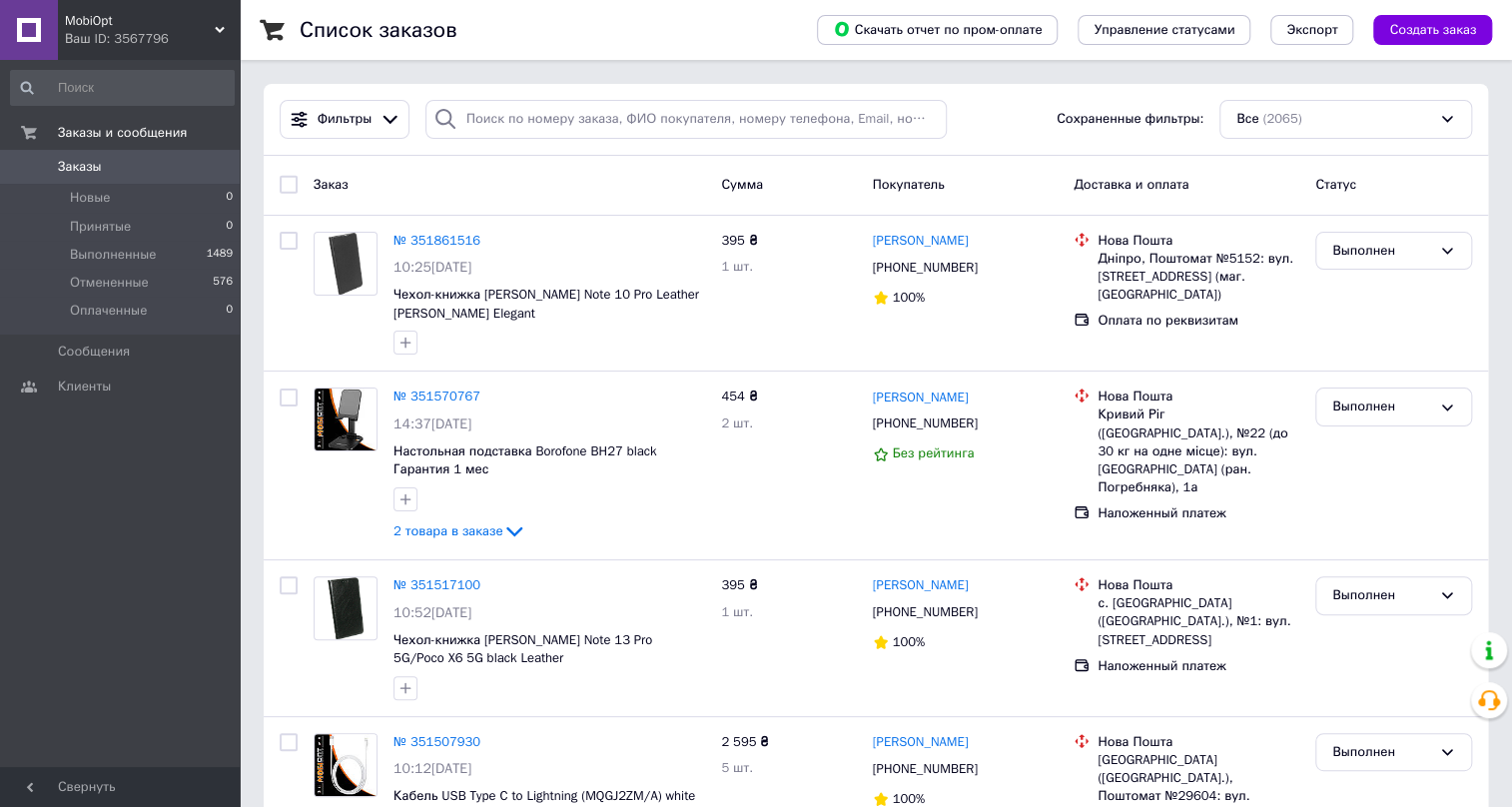 click on "MobiOpt" at bounding box center [140, 21] 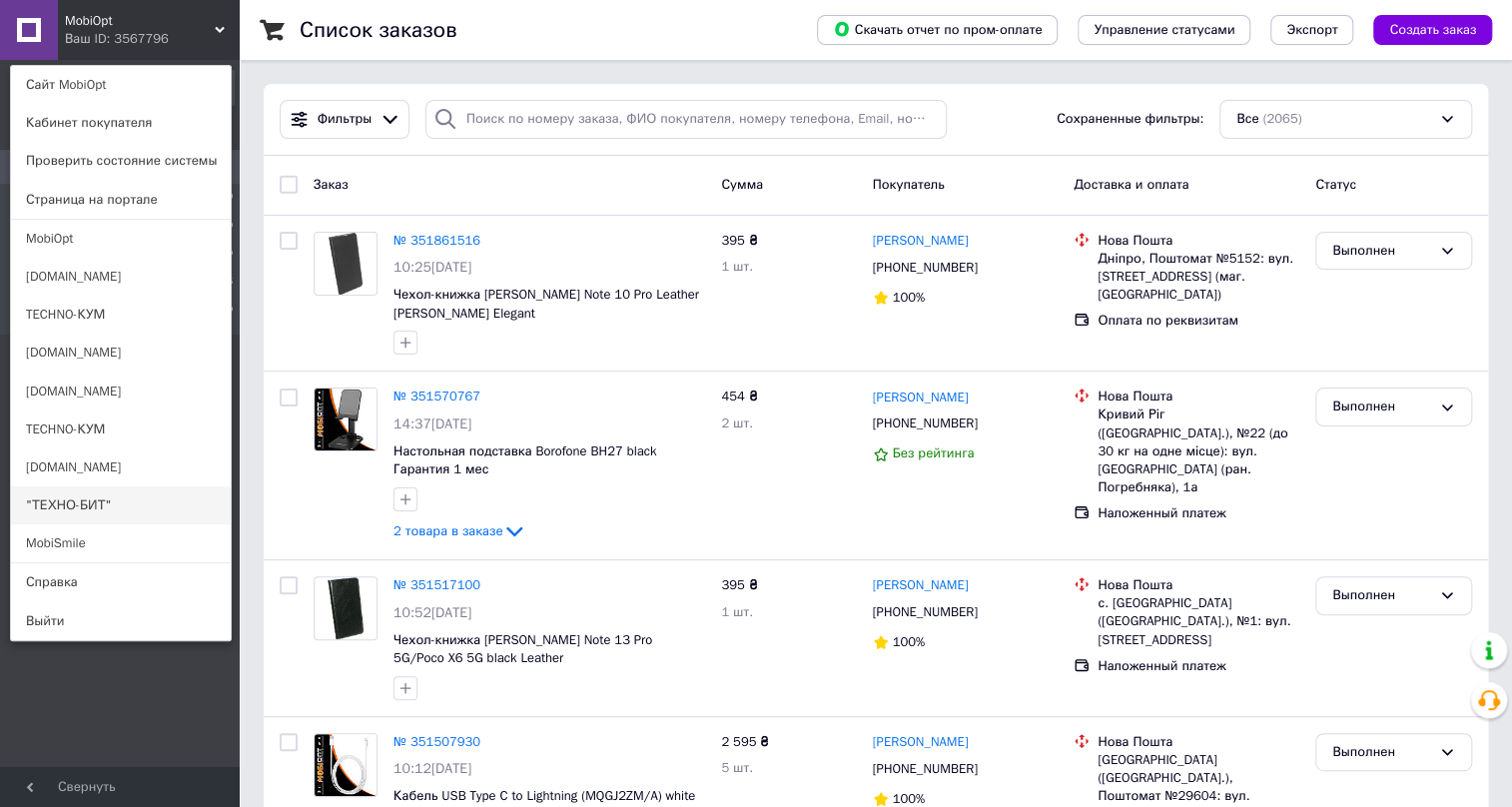 click on ""ТЕХНО-БИТ"" at bounding box center [121, 505] 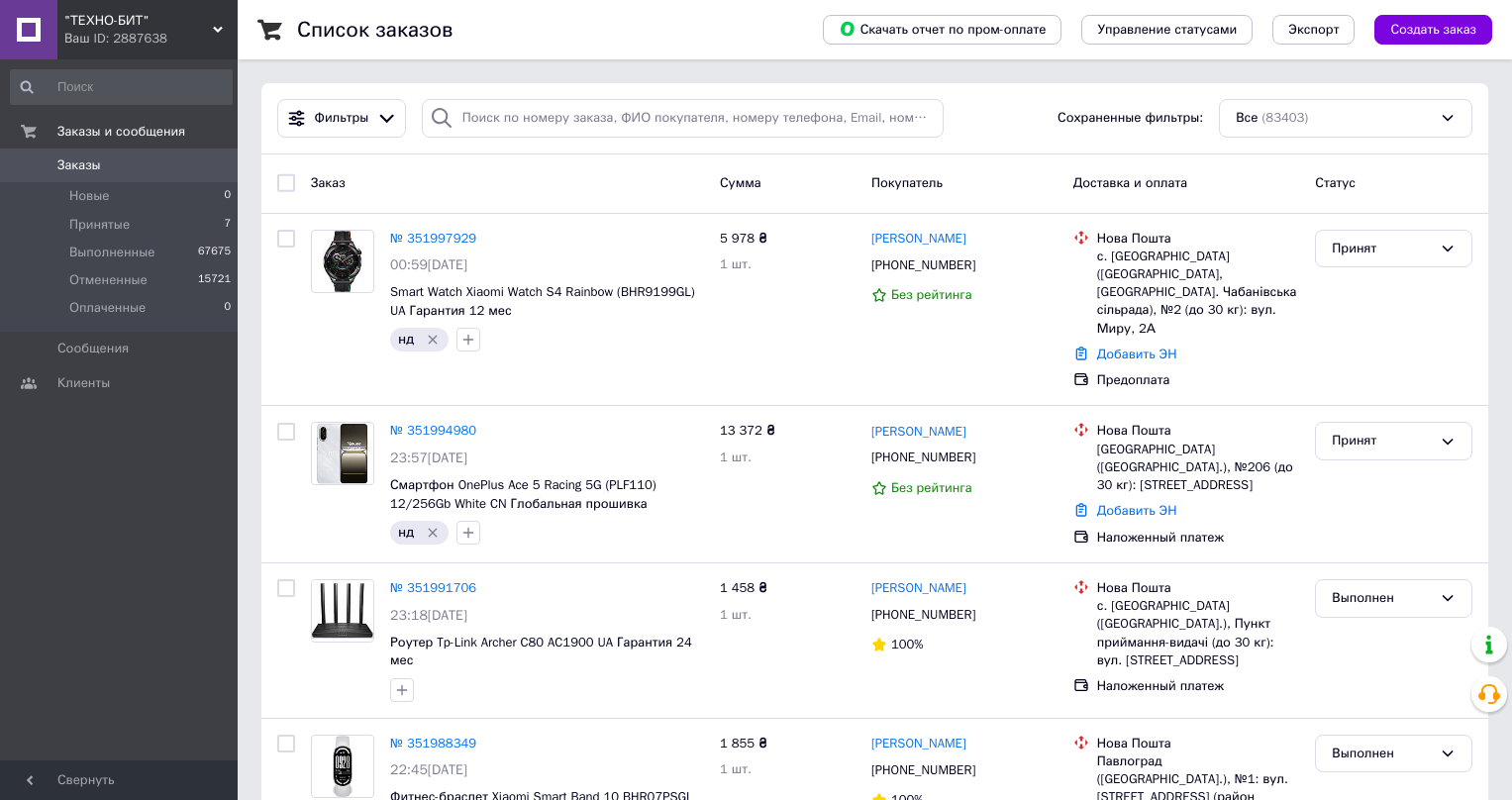 scroll, scrollTop: 0, scrollLeft: 0, axis: both 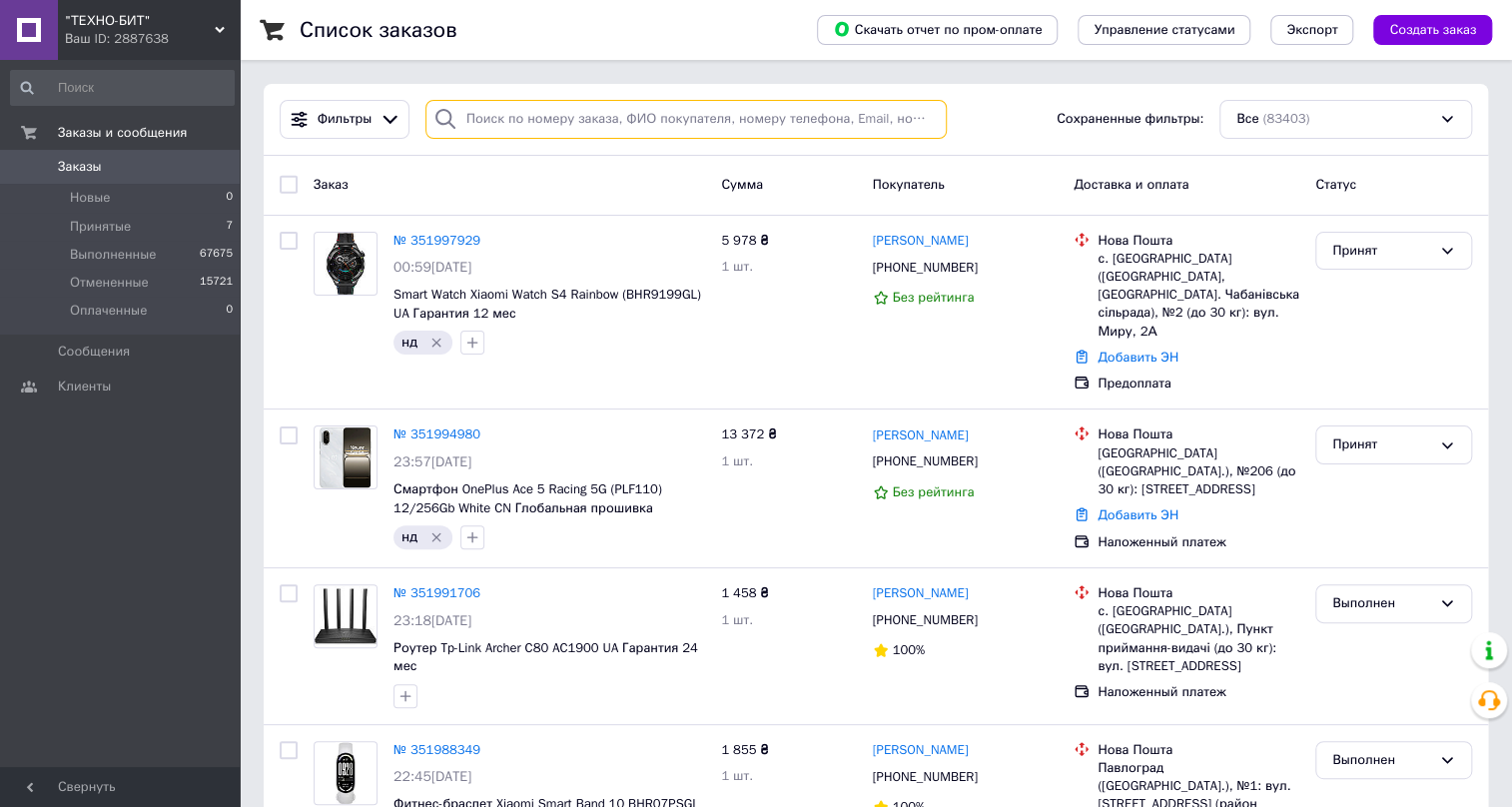 click at bounding box center [686, 119] 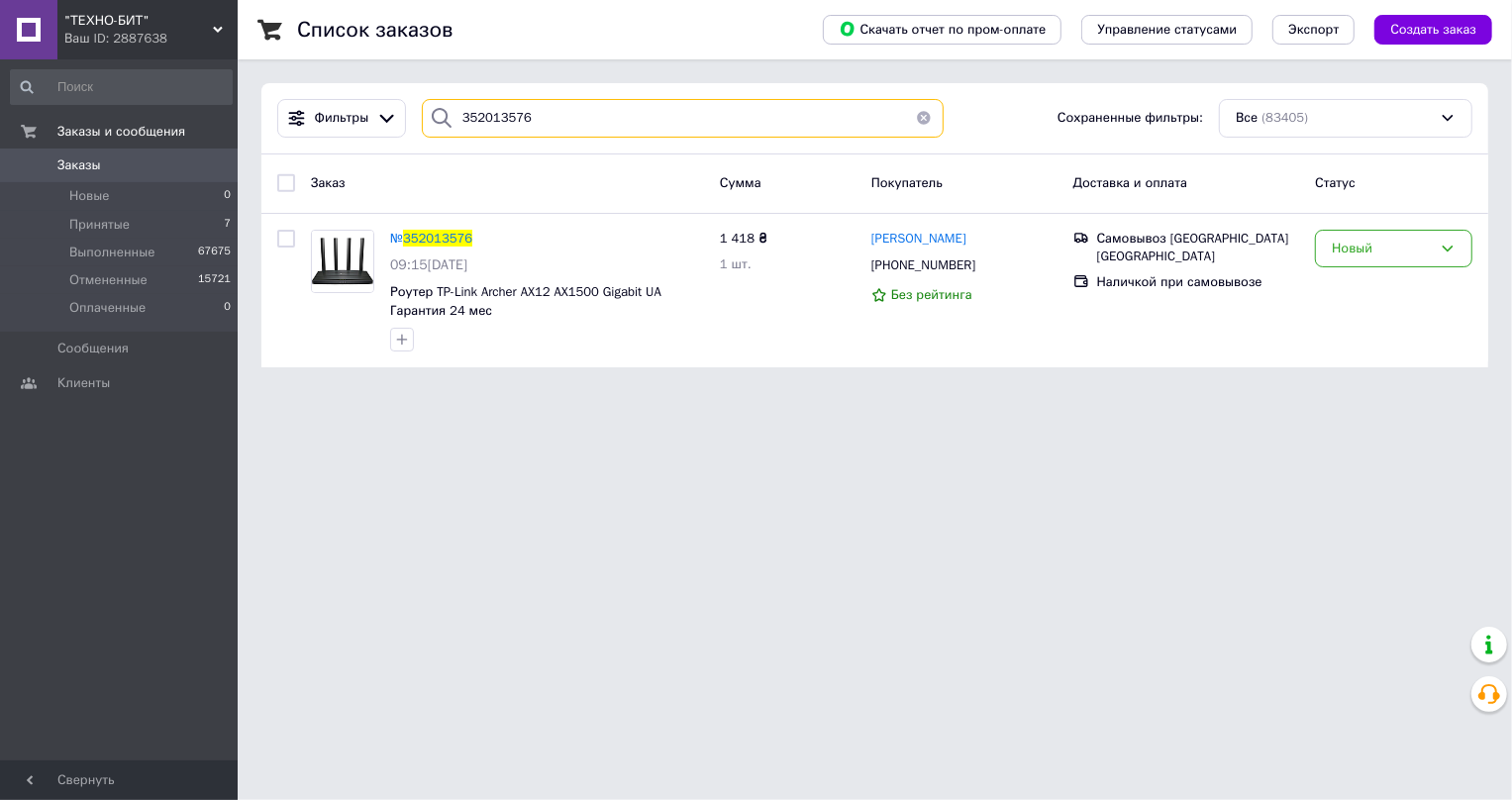 type on "352013576" 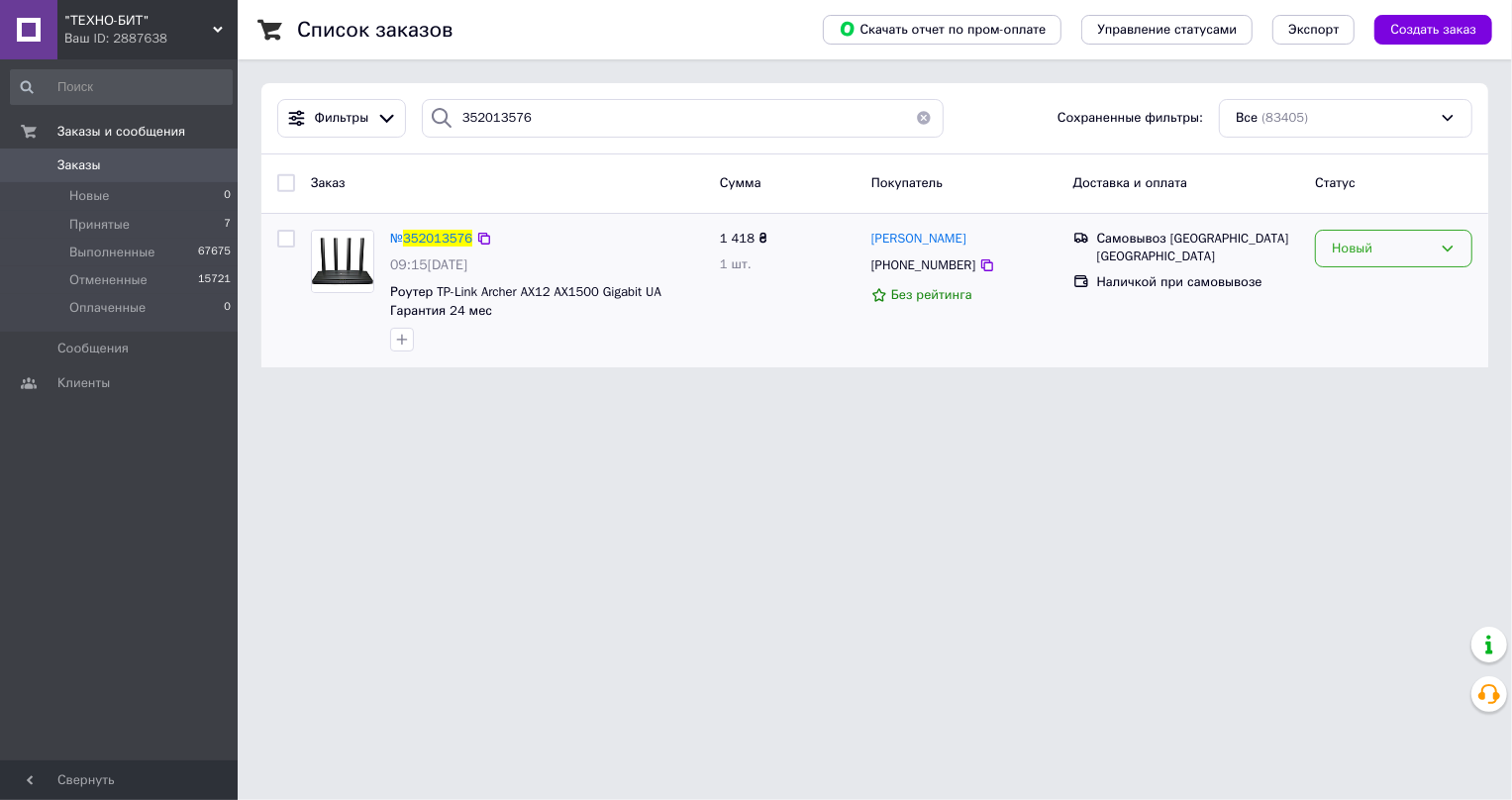 click on "Новый" at bounding box center (1381, 249) 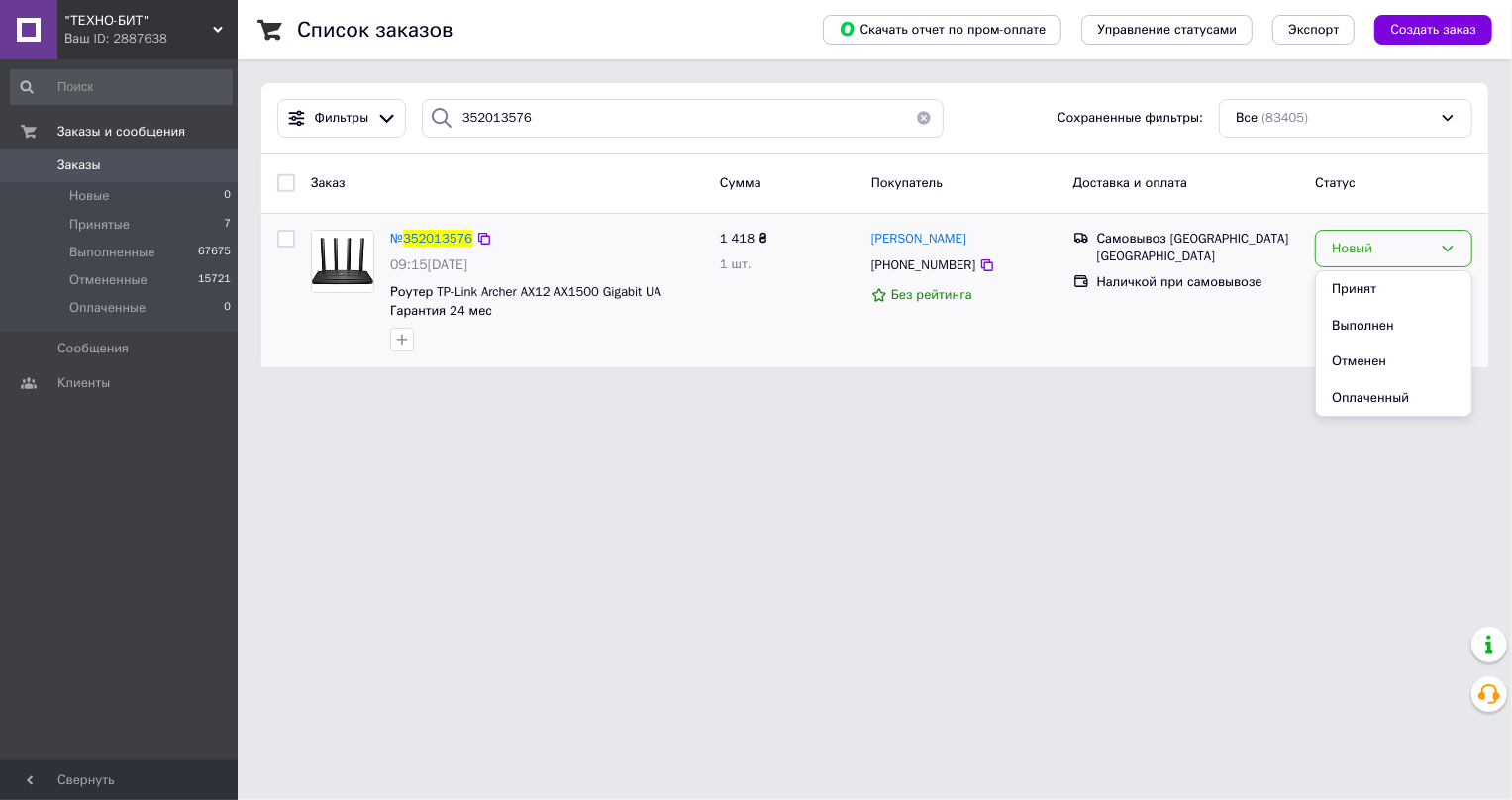 click on "Принят" at bounding box center (1393, 289) 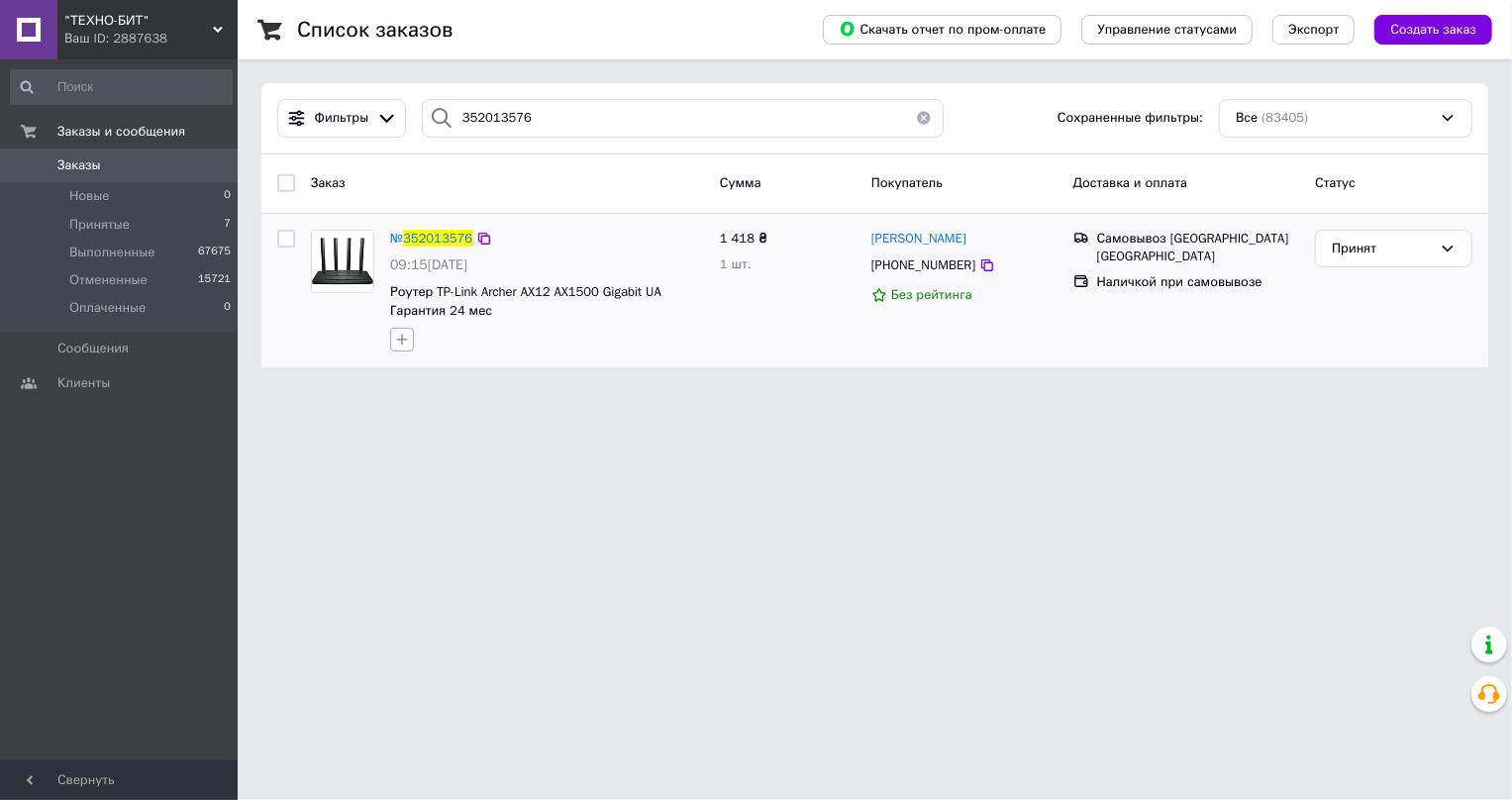 click 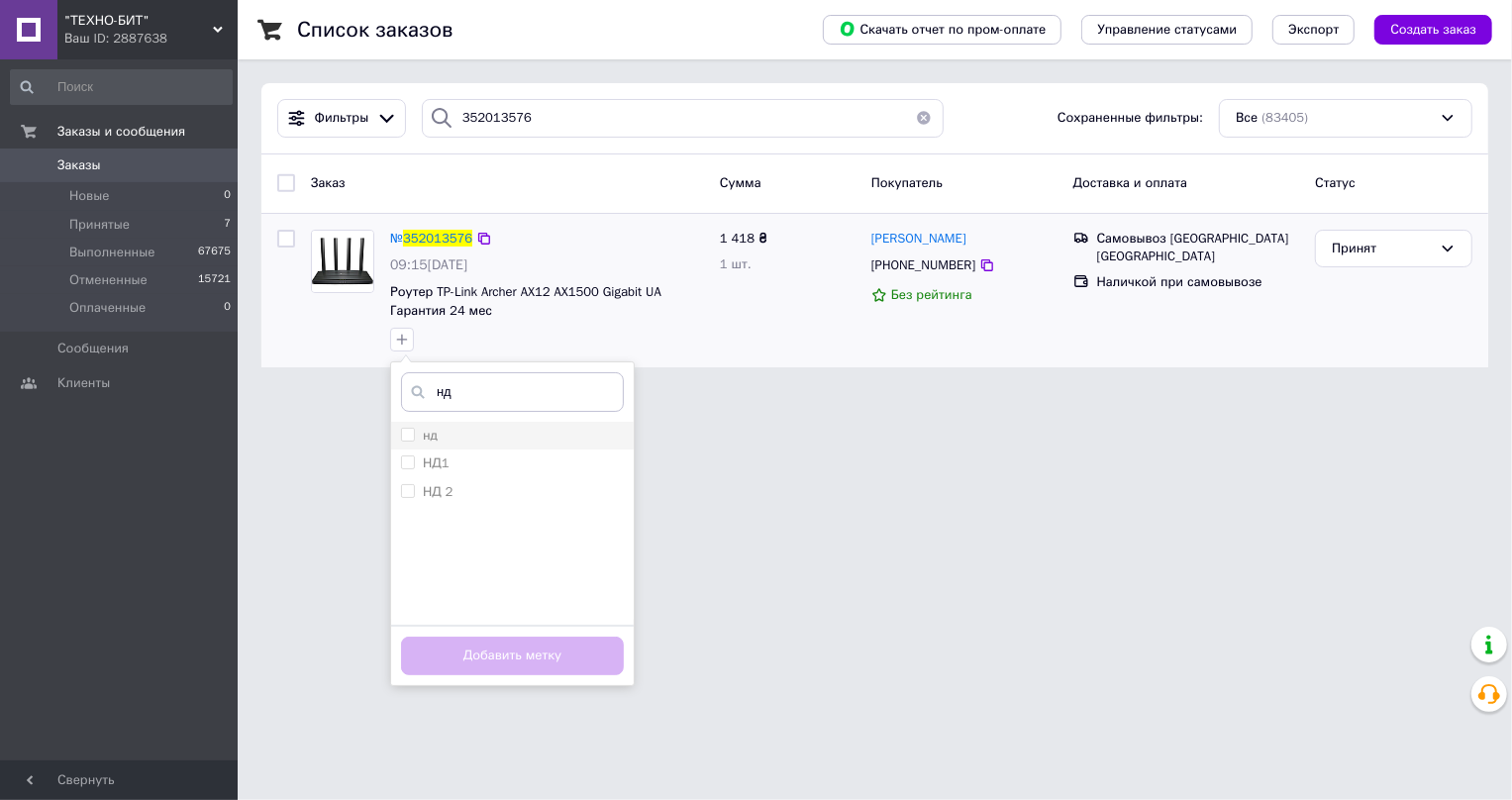 type on "нд" 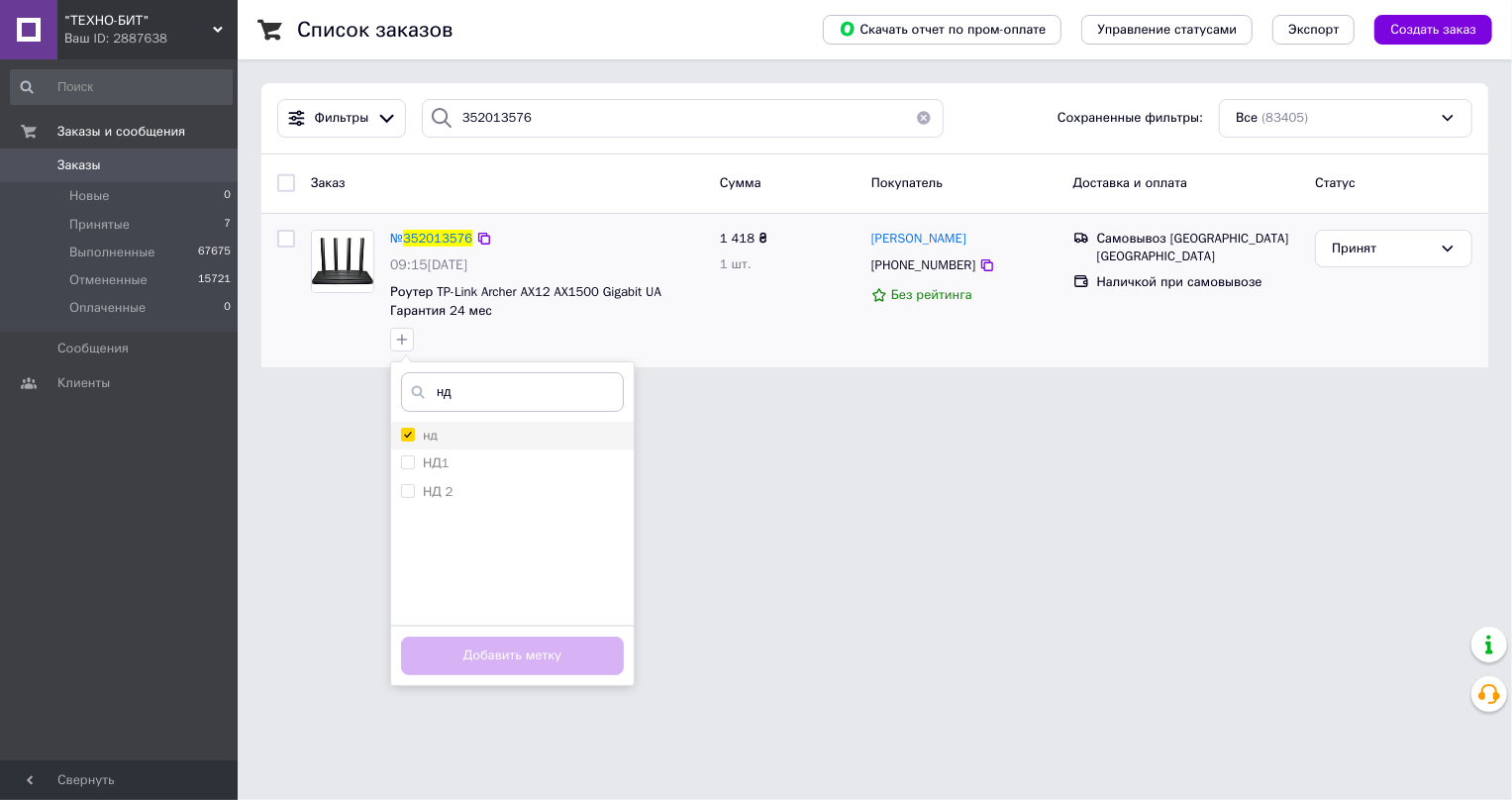 checkbox on "true" 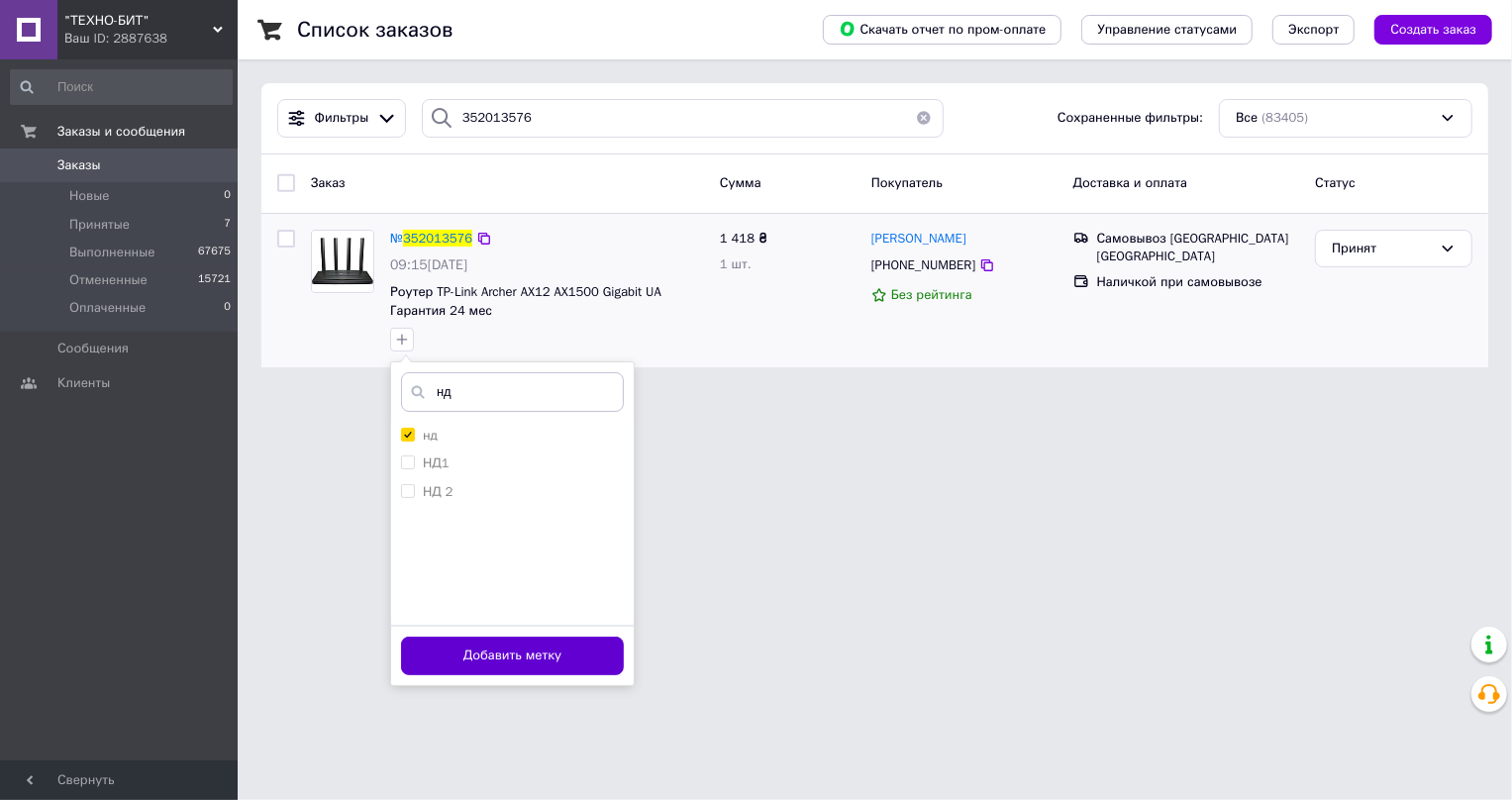click on "Добавить метку" at bounding box center (512, 655) 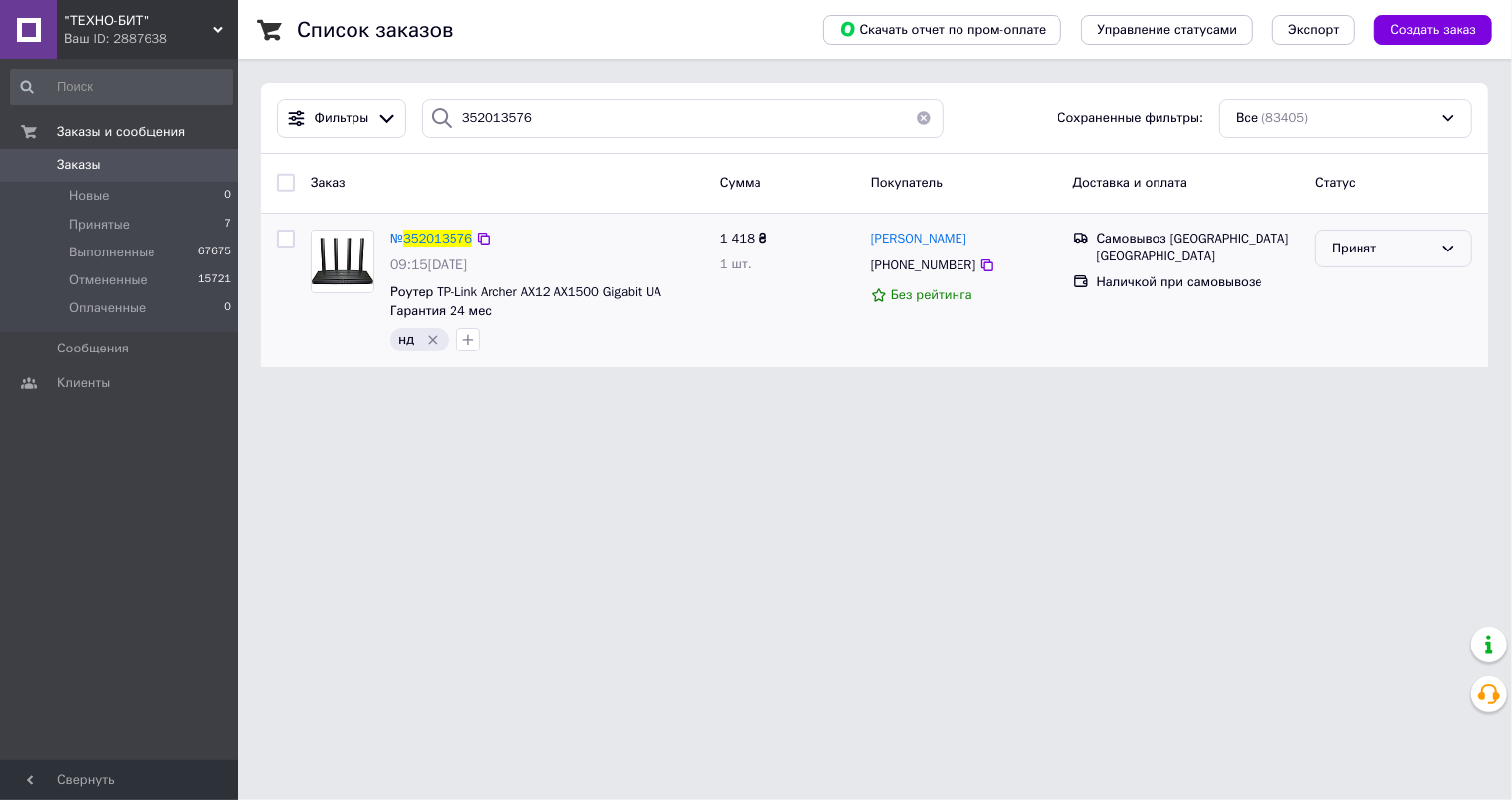 click on "Принят" at bounding box center [1381, 249] 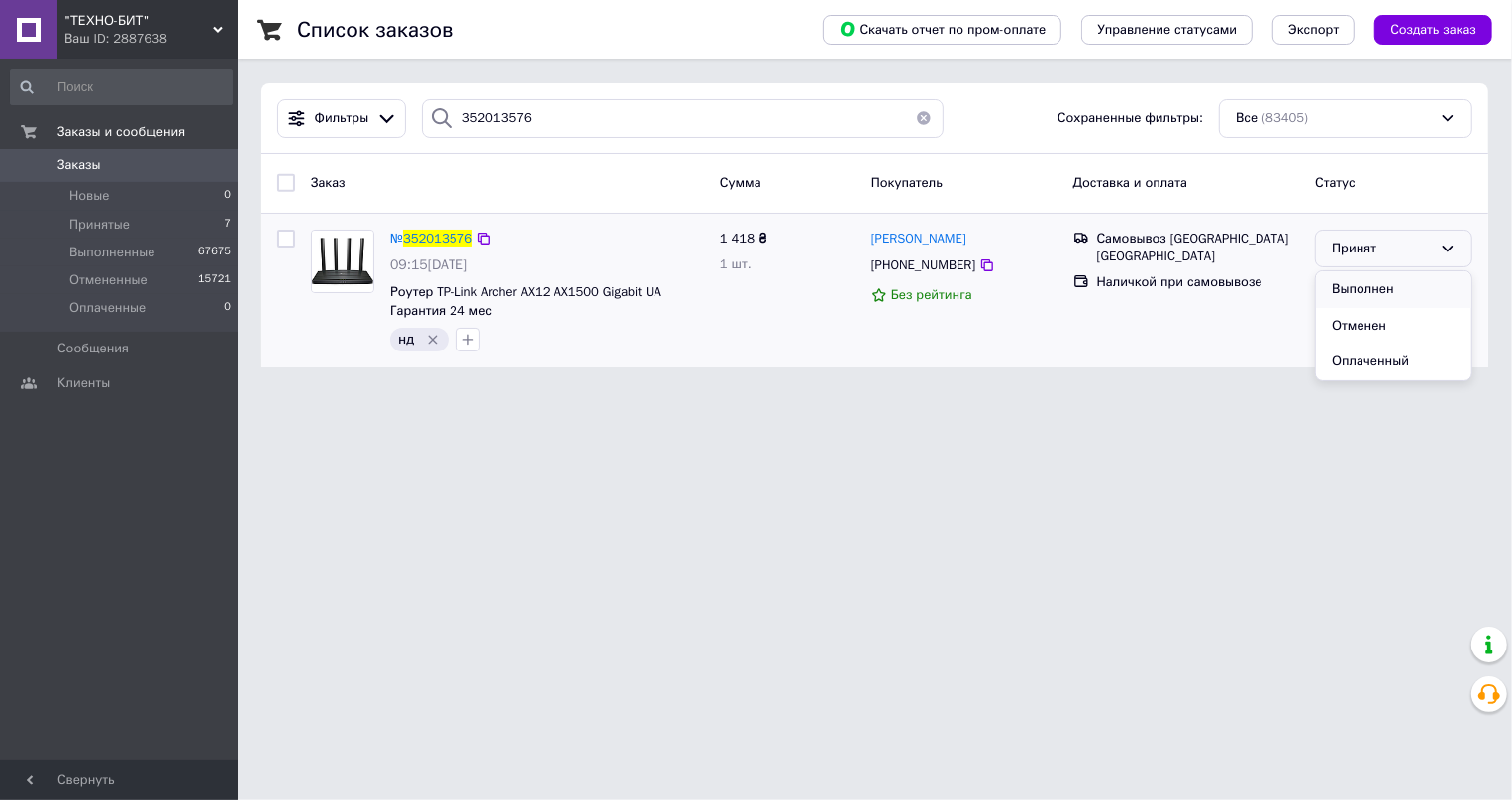 click on "Выполнен" at bounding box center [1393, 289] 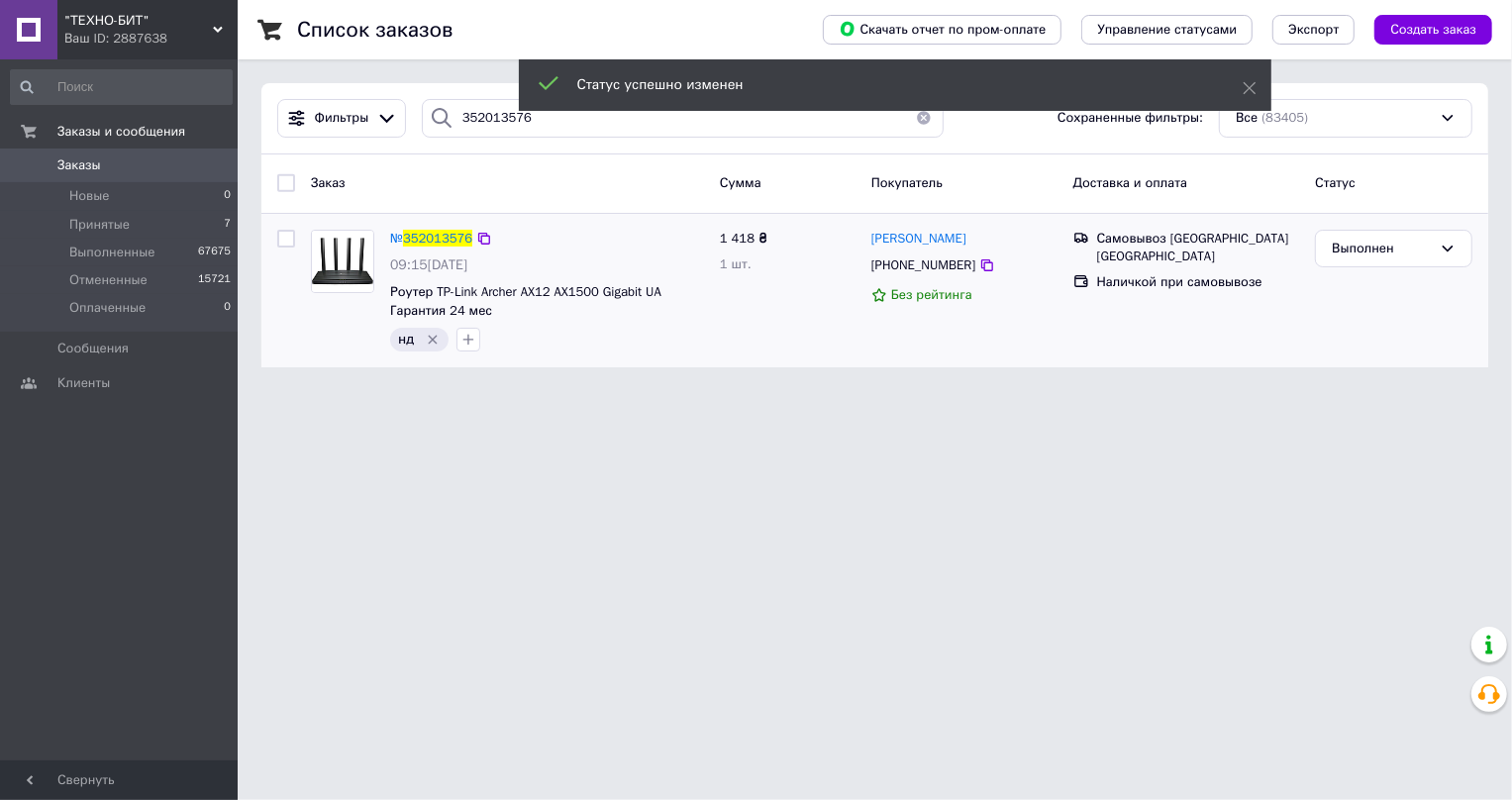 click at bounding box center [924, 118] 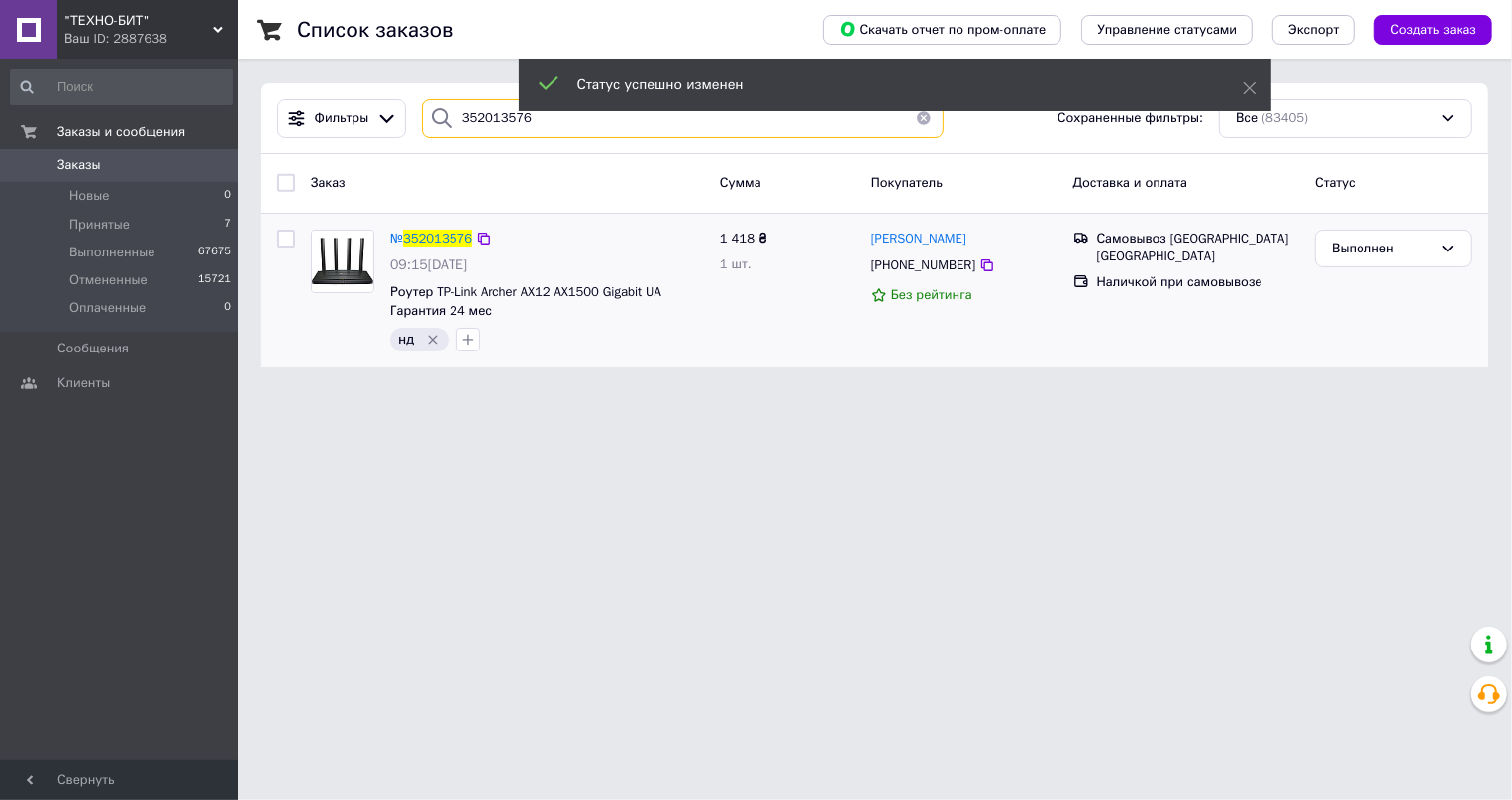 type 